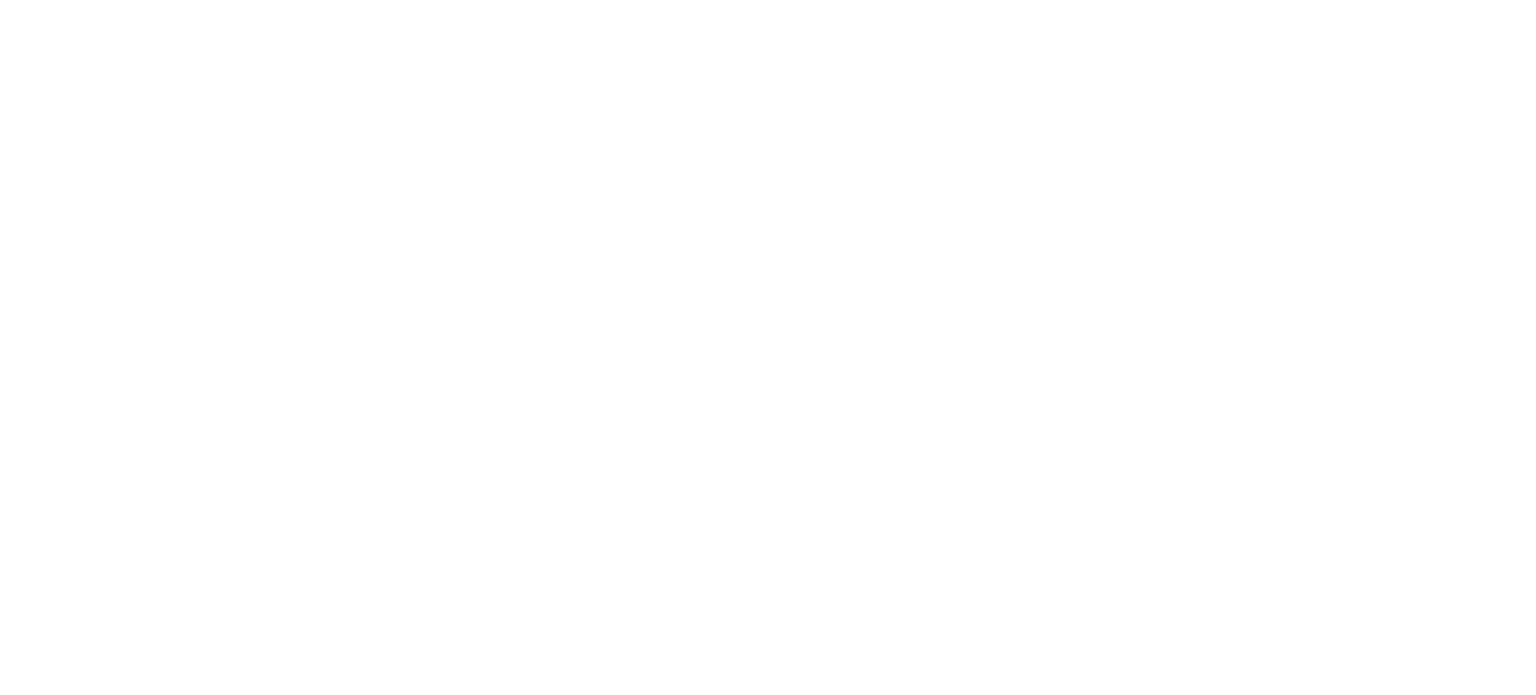 scroll, scrollTop: 0, scrollLeft: 0, axis: both 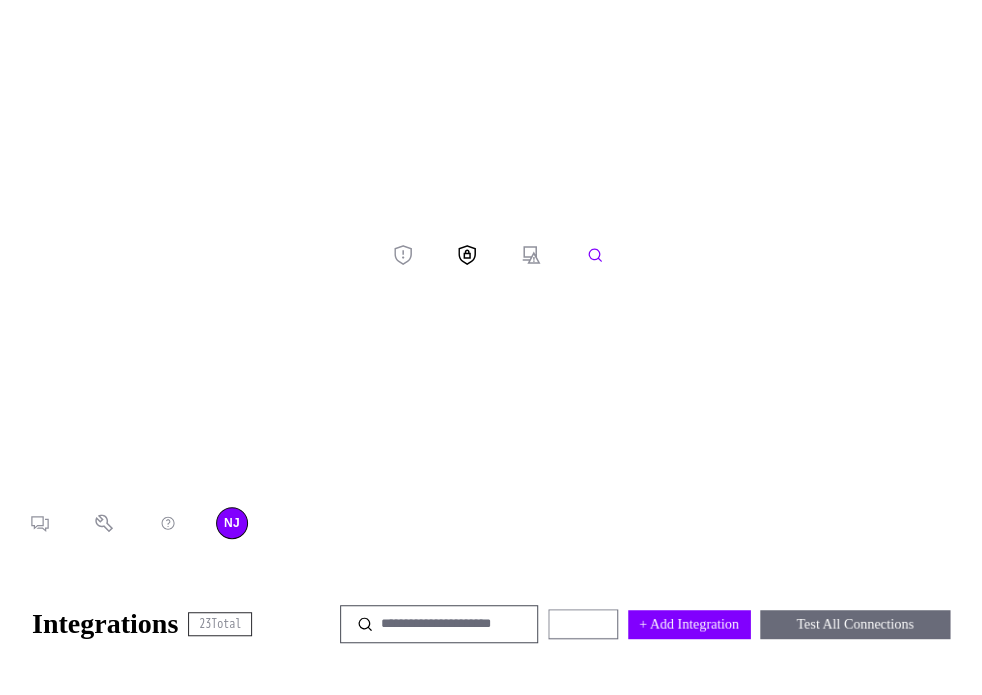 click at bounding box center (189, 254) 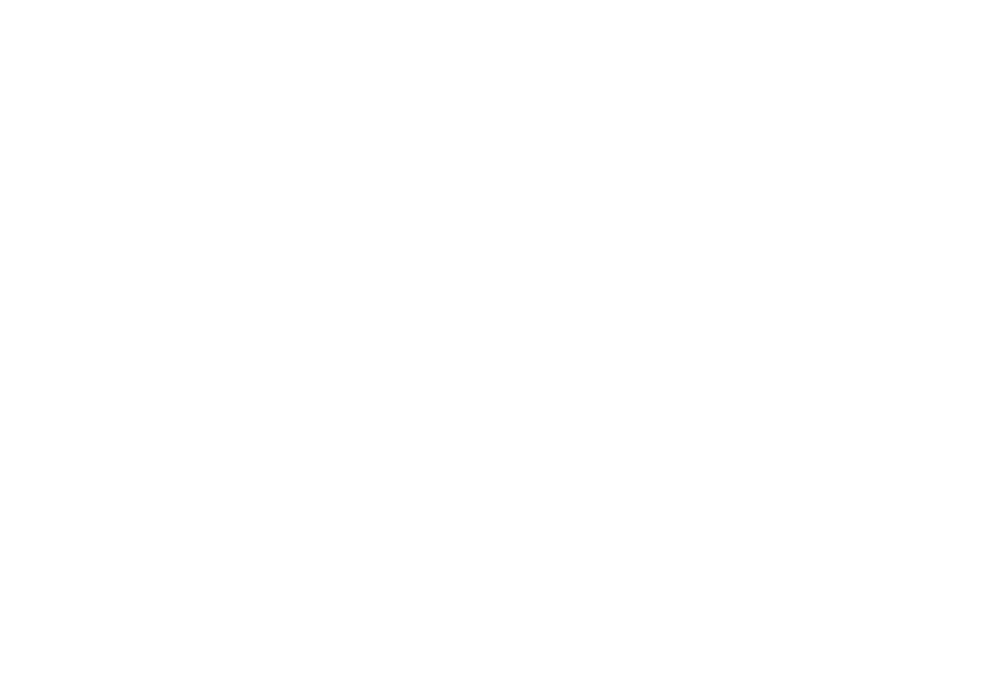 scroll, scrollTop: 0, scrollLeft: 0, axis: both 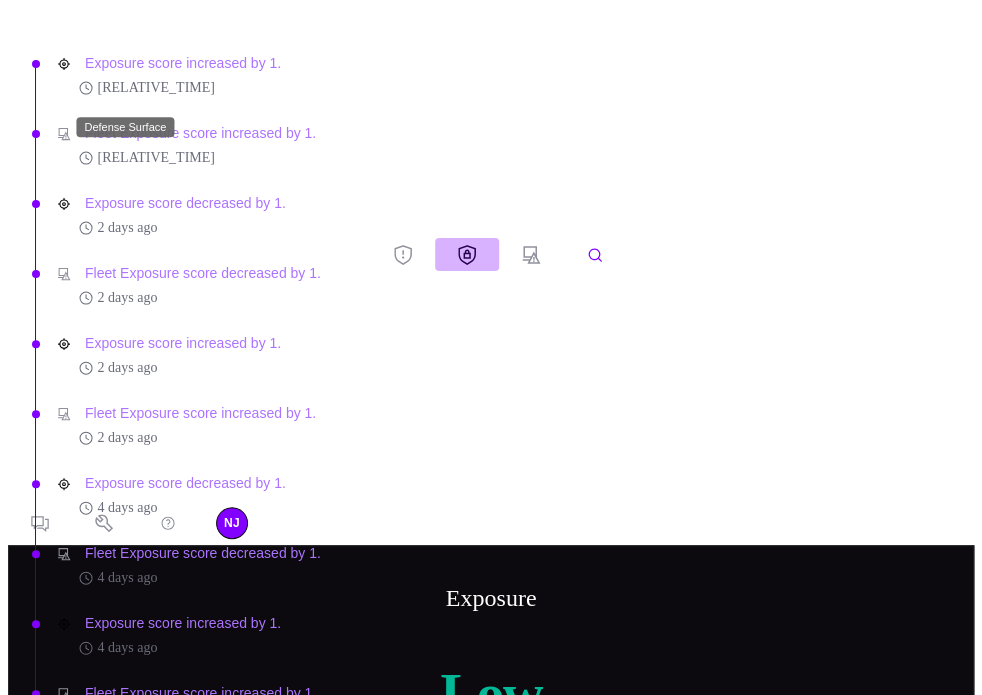 click at bounding box center (467, 254) 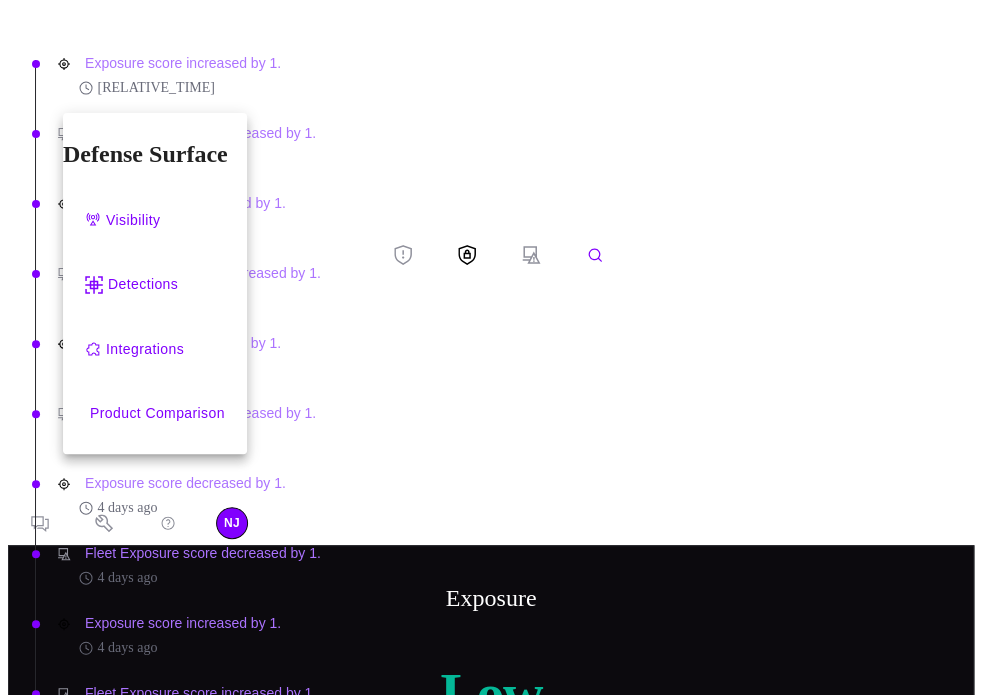 click on "Integrations" at bounding box center (145, 349) 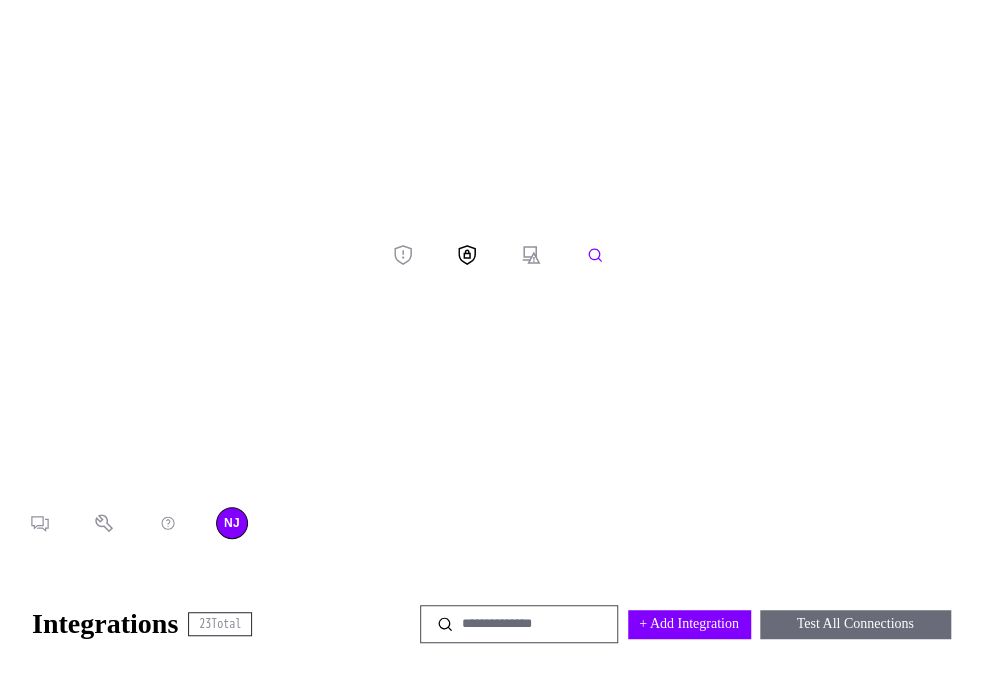 click on "Recommendations" at bounding box center [308, 724] 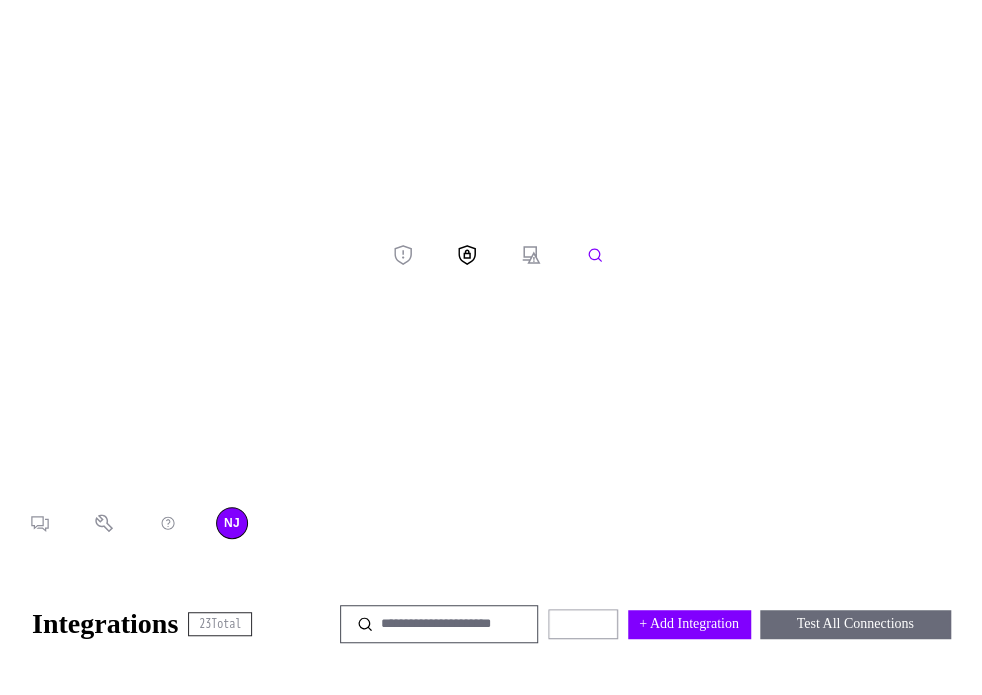 click on "Filter" at bounding box center (592, 624) 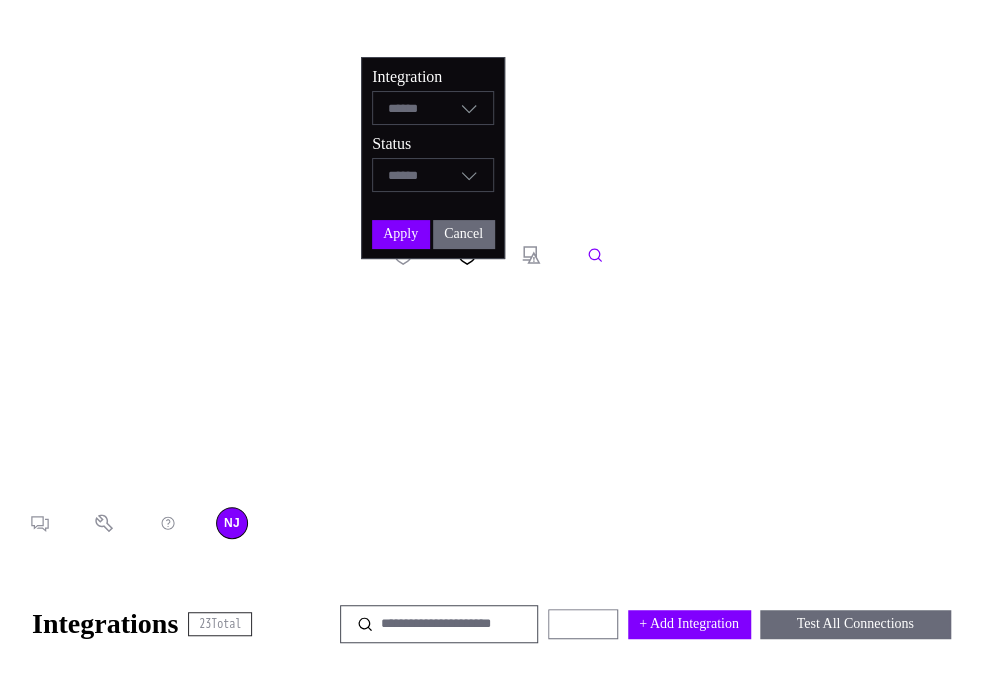 click on "Select" at bounding box center (424, 175) 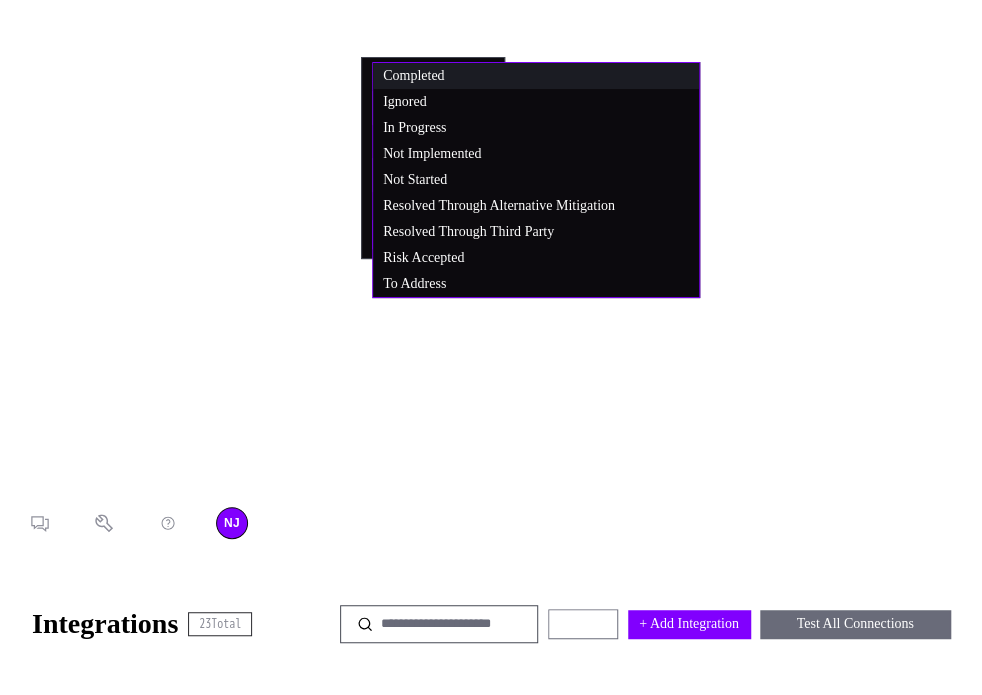click on "Completed" at bounding box center [536, 76] 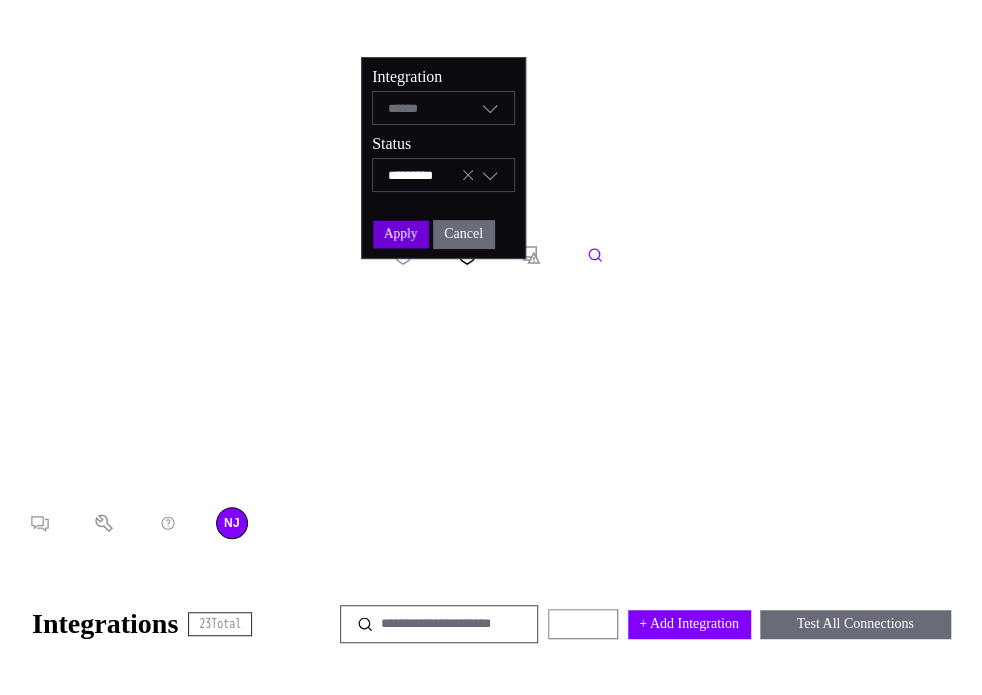 click on "Apply" at bounding box center [400, 234] 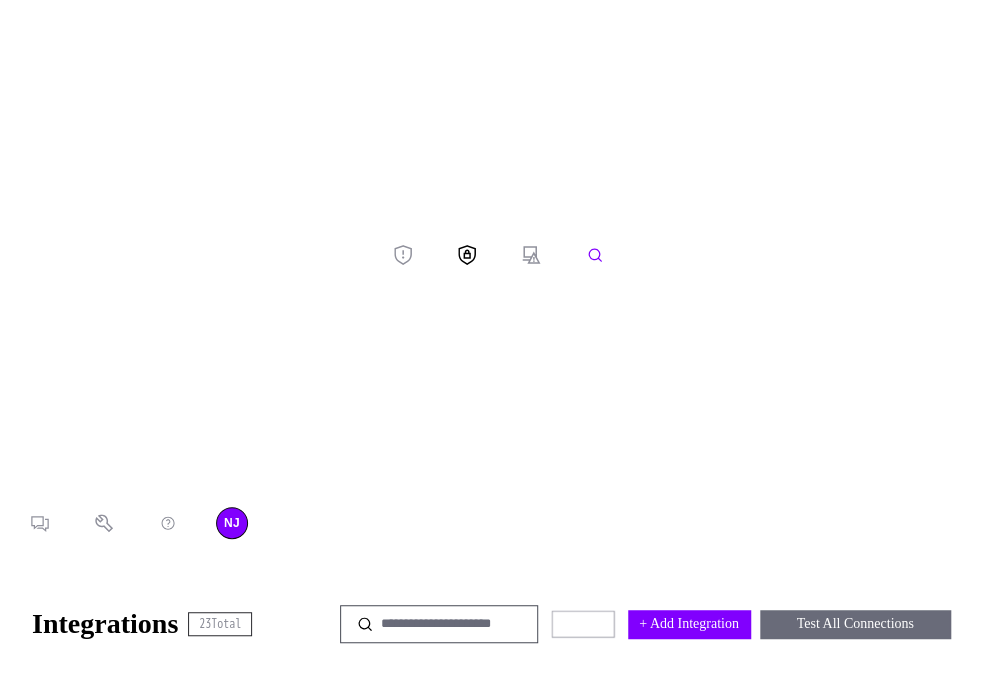 click on "Filter" at bounding box center [583, 623] 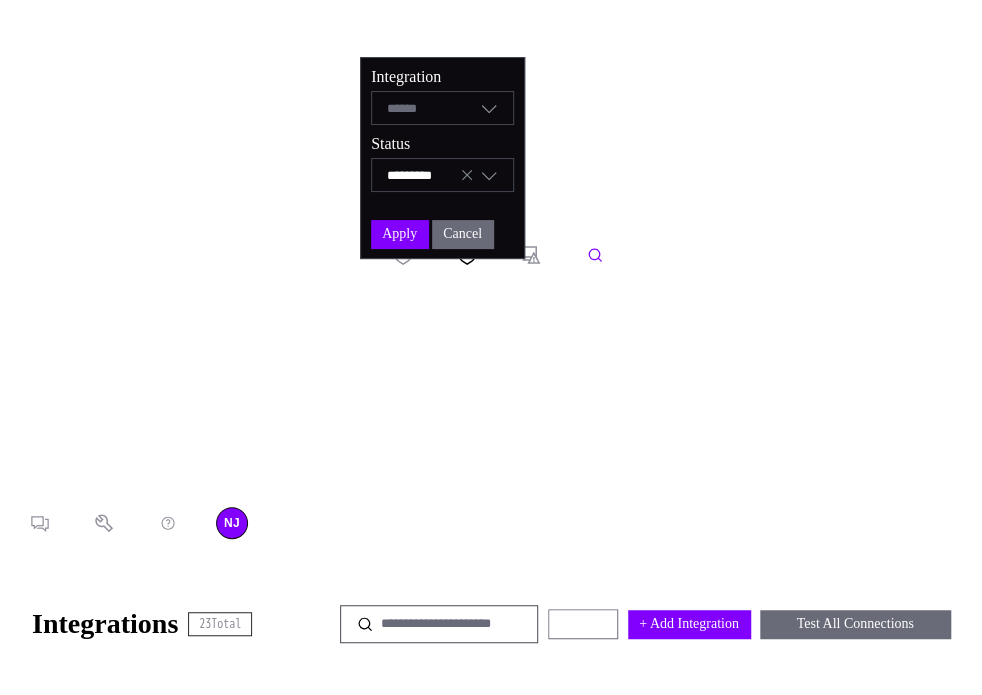 click on "********* Completed" at bounding box center [423, 175] 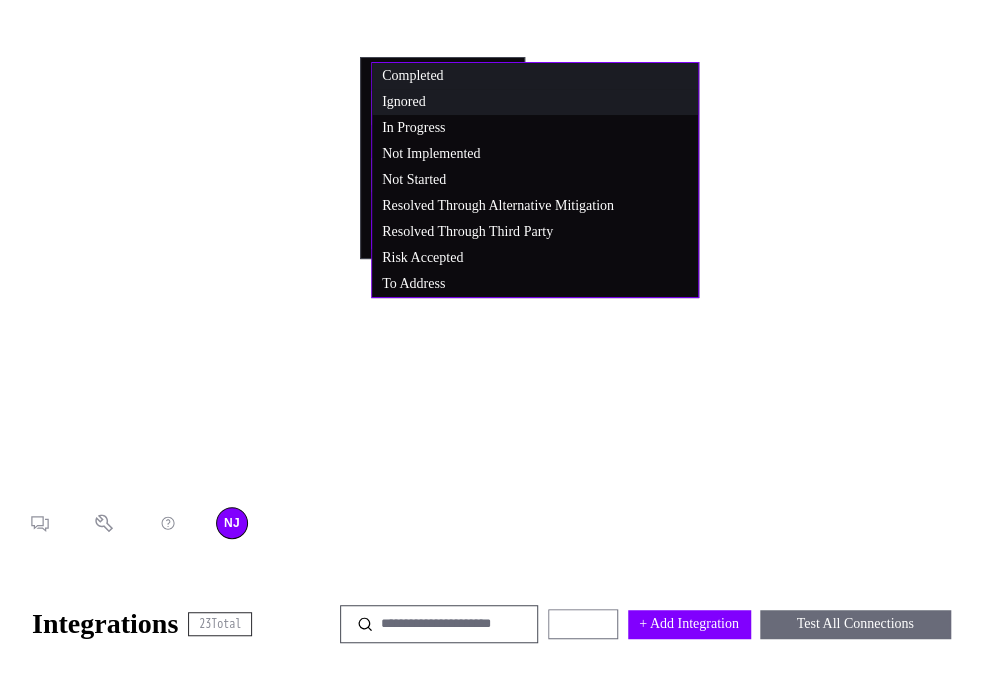 click on "Ignored" at bounding box center [412, 75] 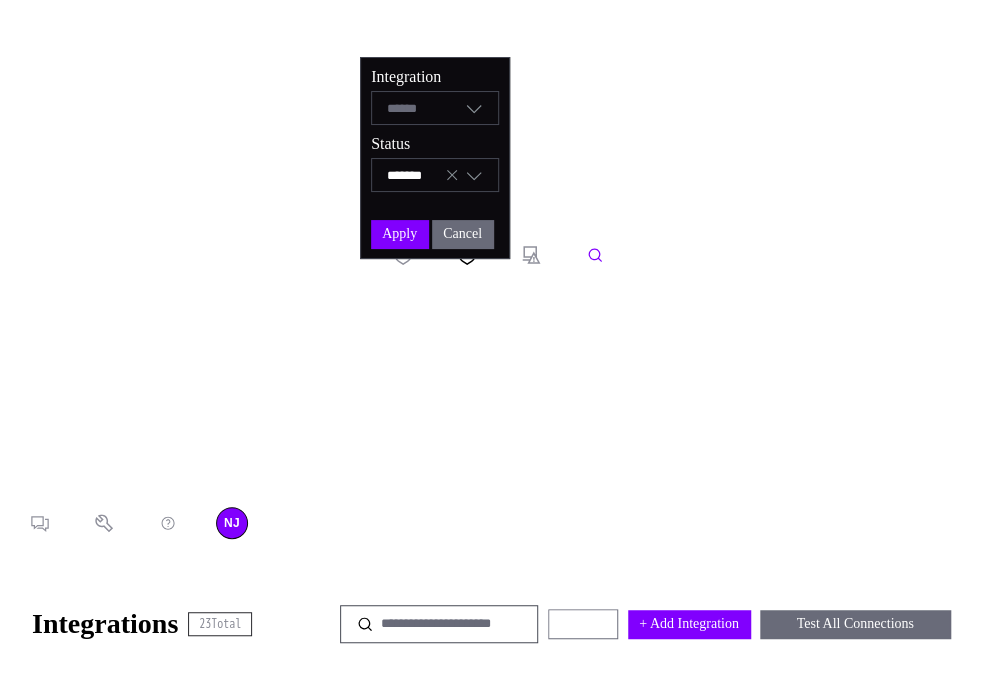 click on "******* Ignored" at bounding box center [415, 175] 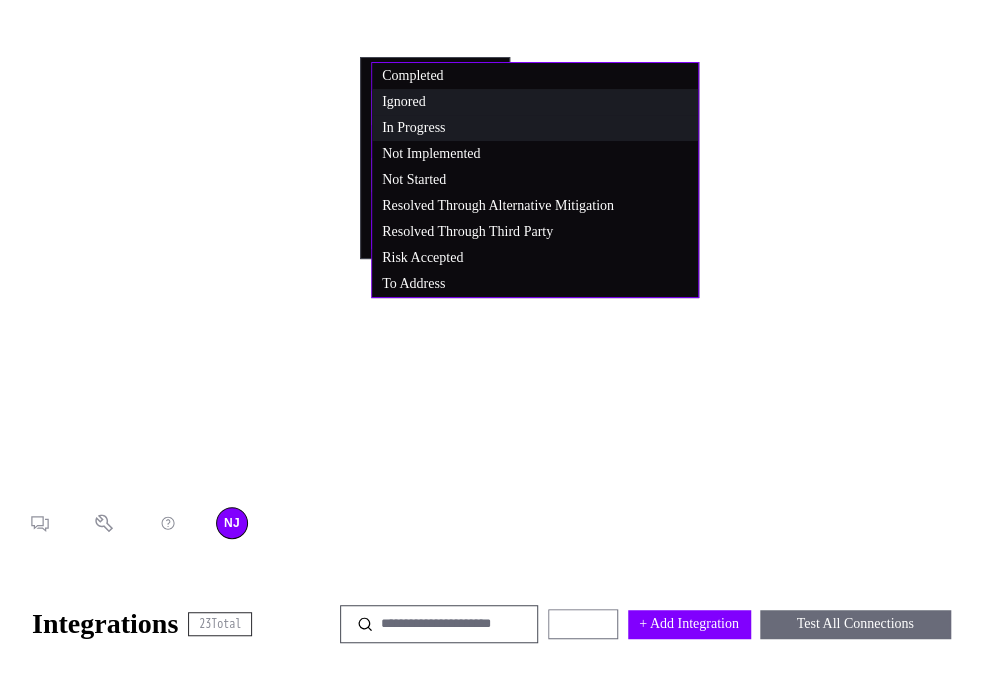 click on "In Progress" at bounding box center [412, 75] 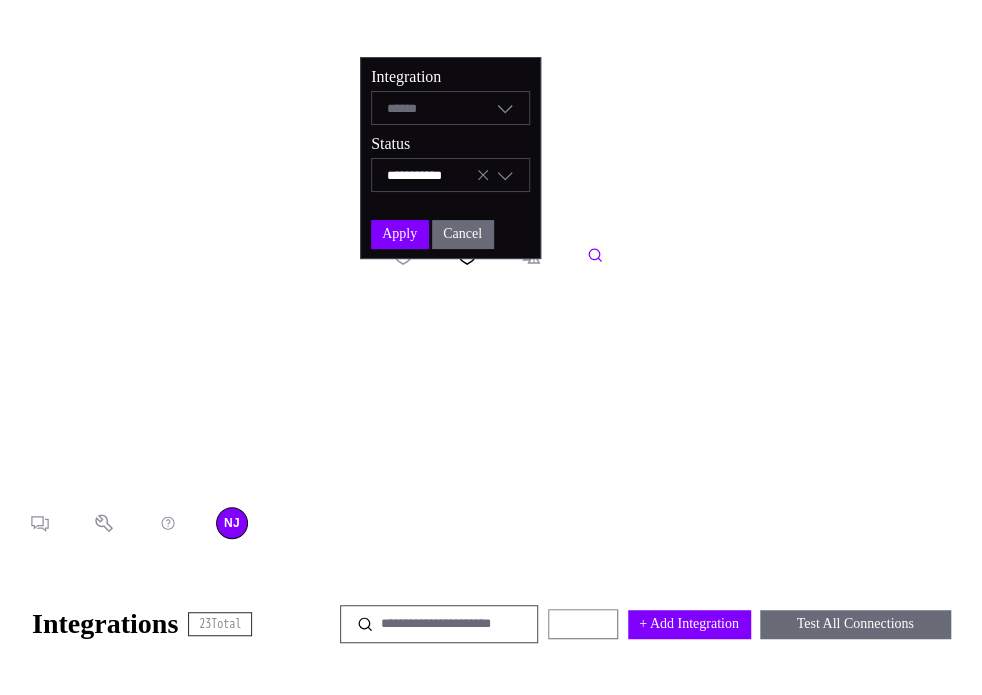 click on "**********" at bounding box center [431, 175] 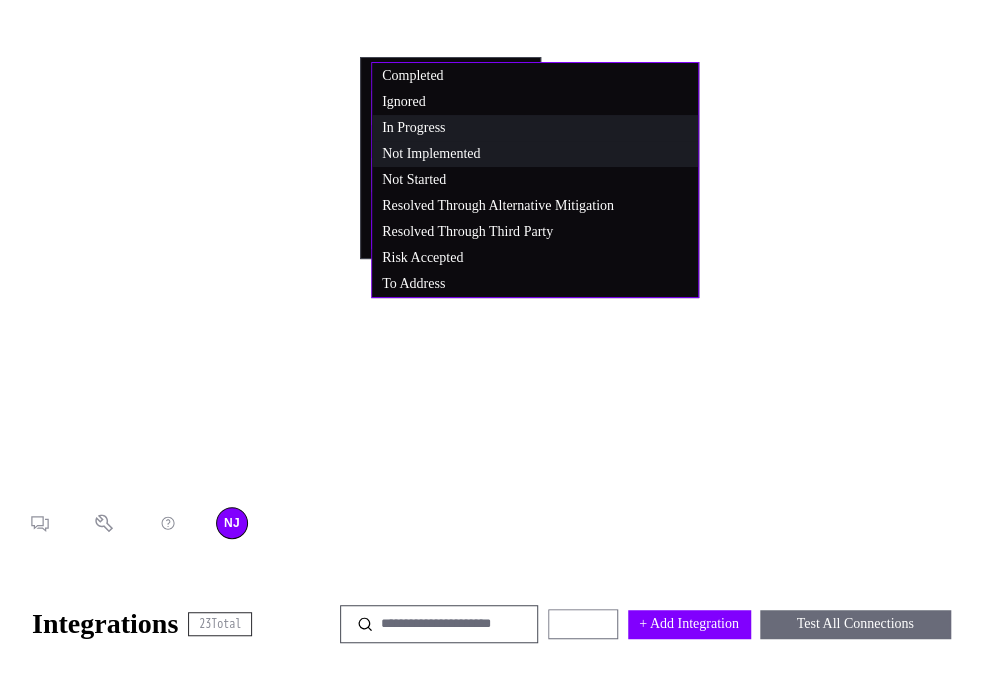 click on "Not Implemented" at bounding box center [412, 75] 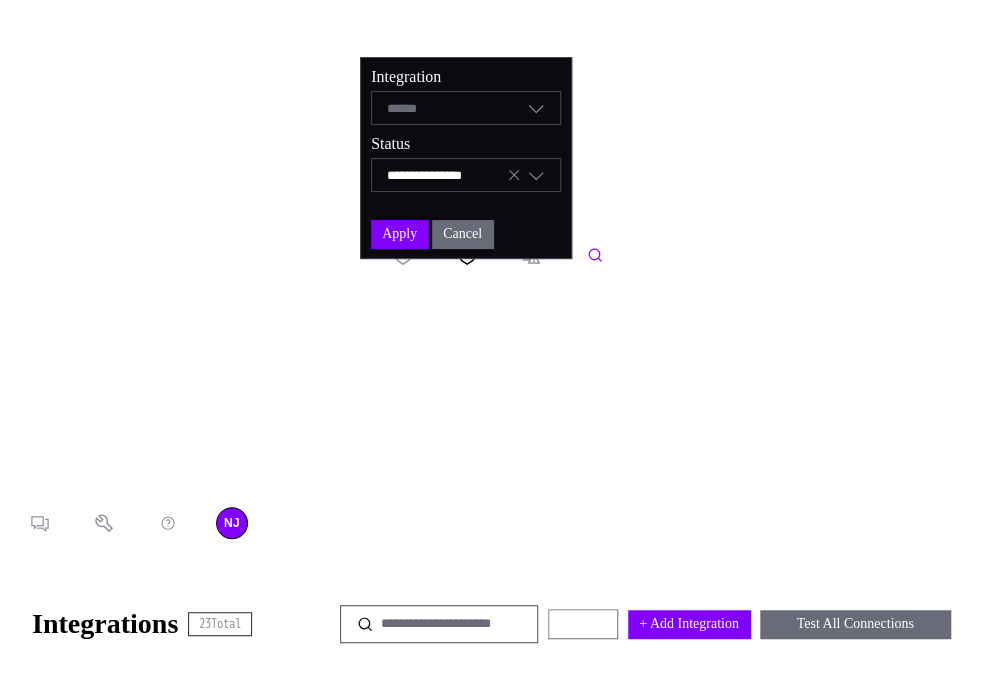 click on "**********" at bounding box center [446, 175] 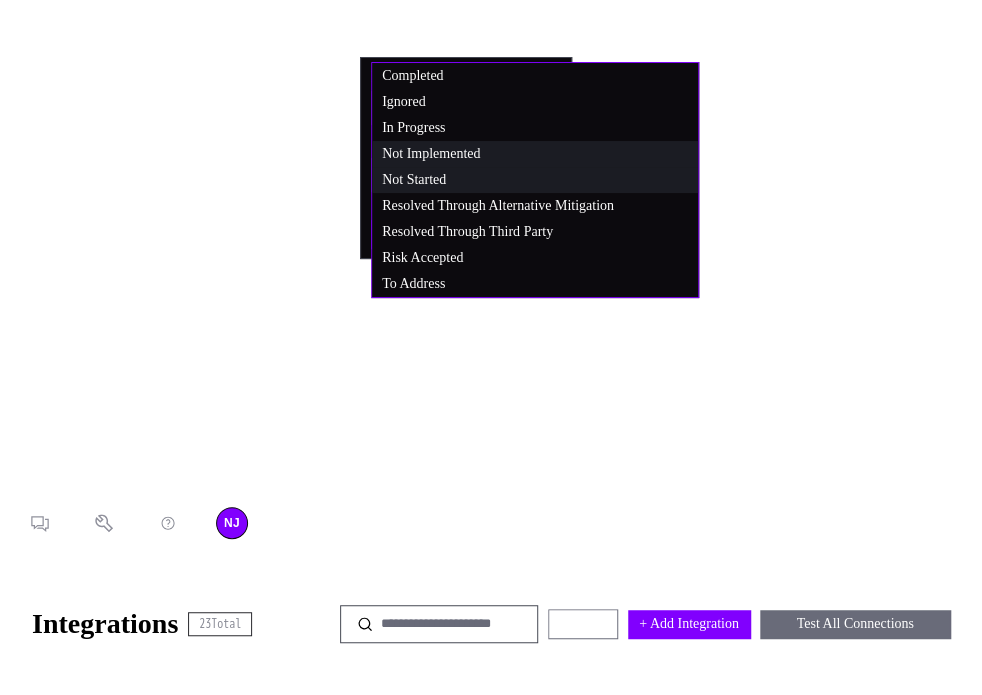 click on "Not Started" at bounding box center [412, 75] 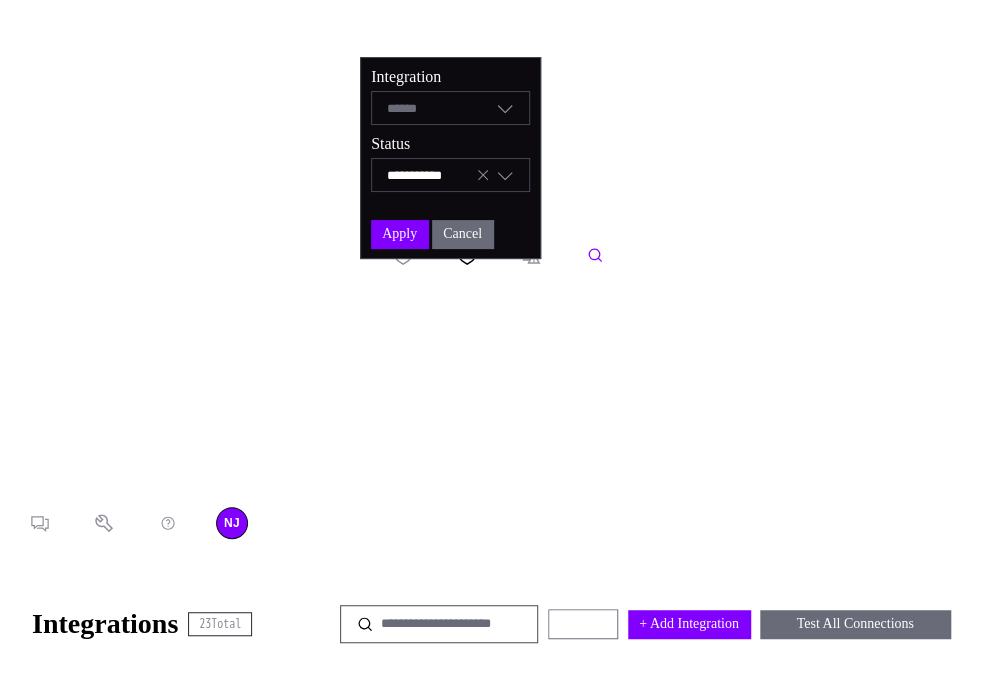 click on "**********" at bounding box center [431, 175] 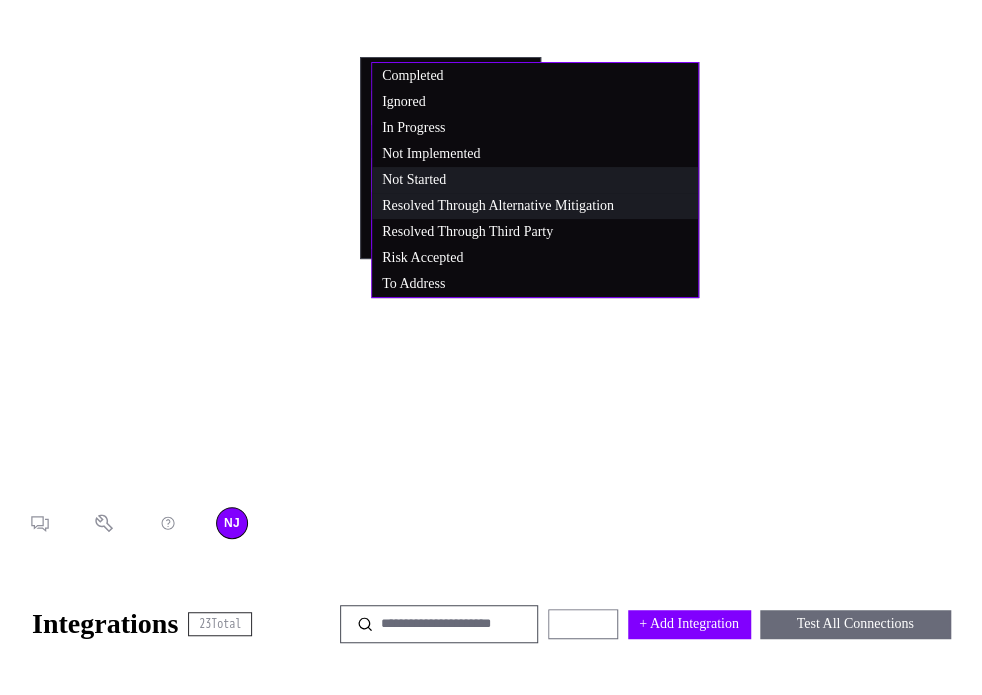 click on "Resolved Through Alternative Mitigation" at bounding box center (412, 75) 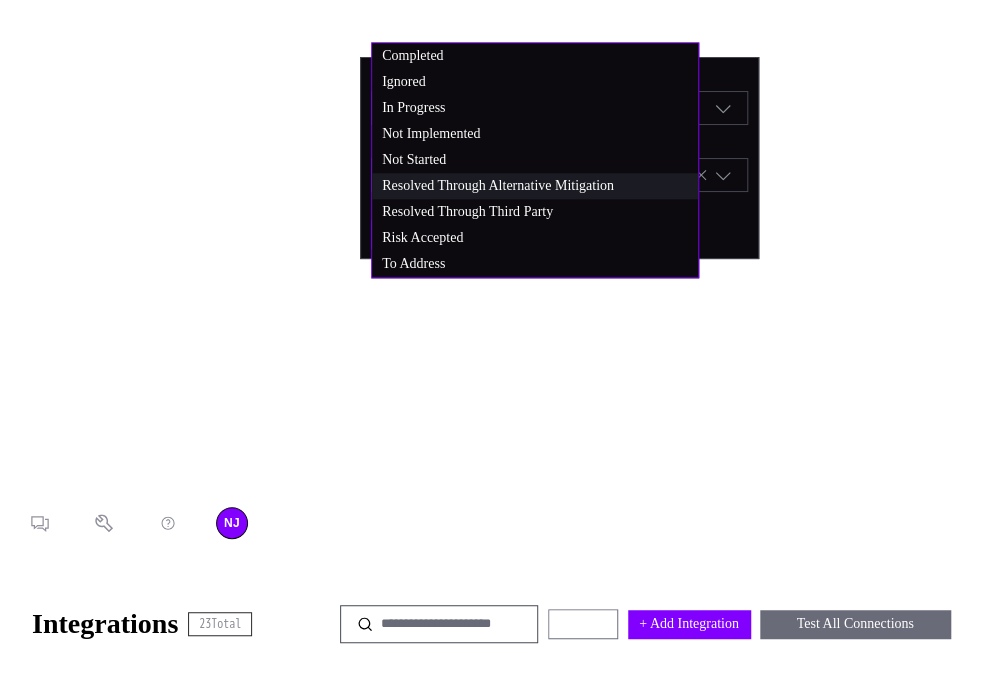 click on "**********" at bounding box center (491, 539) 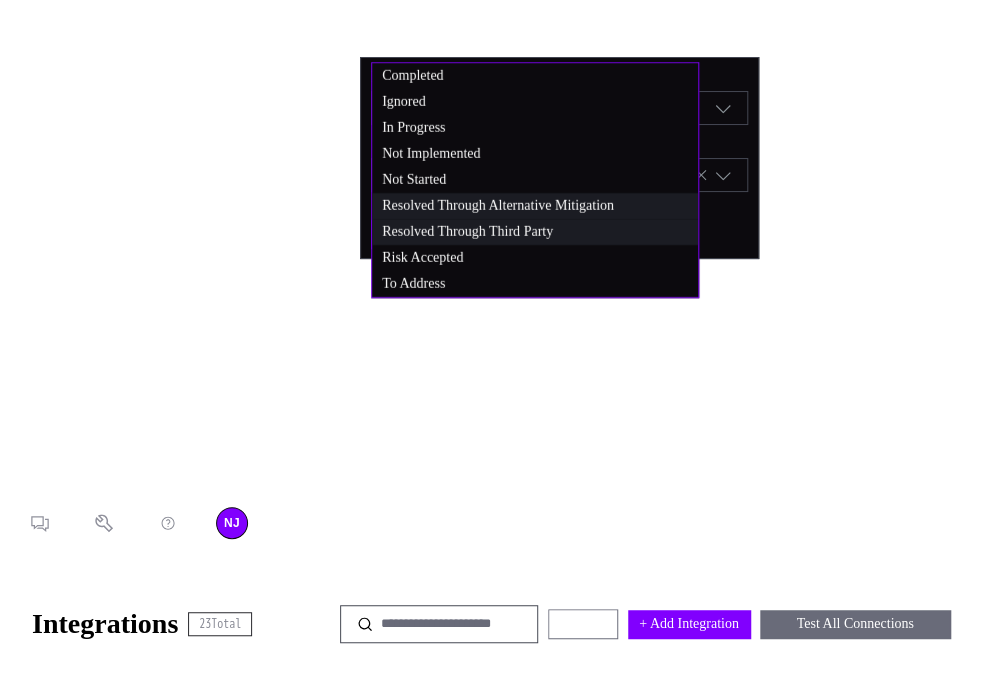 click on "Resolved Through Third Party" at bounding box center [412, 75] 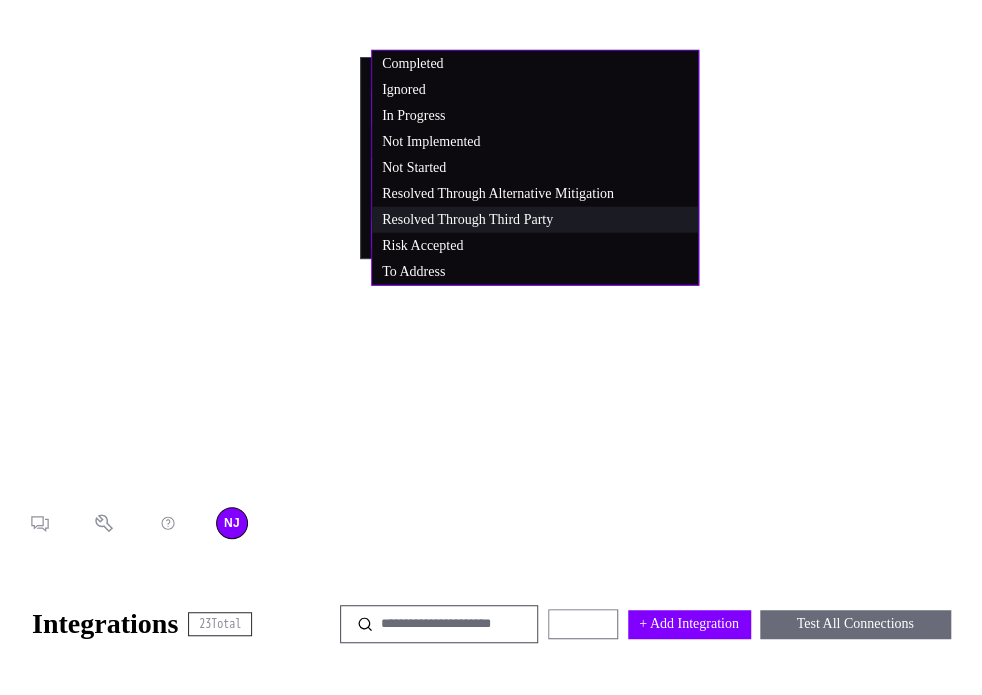 click on "**********" at bounding box center (491, 431) 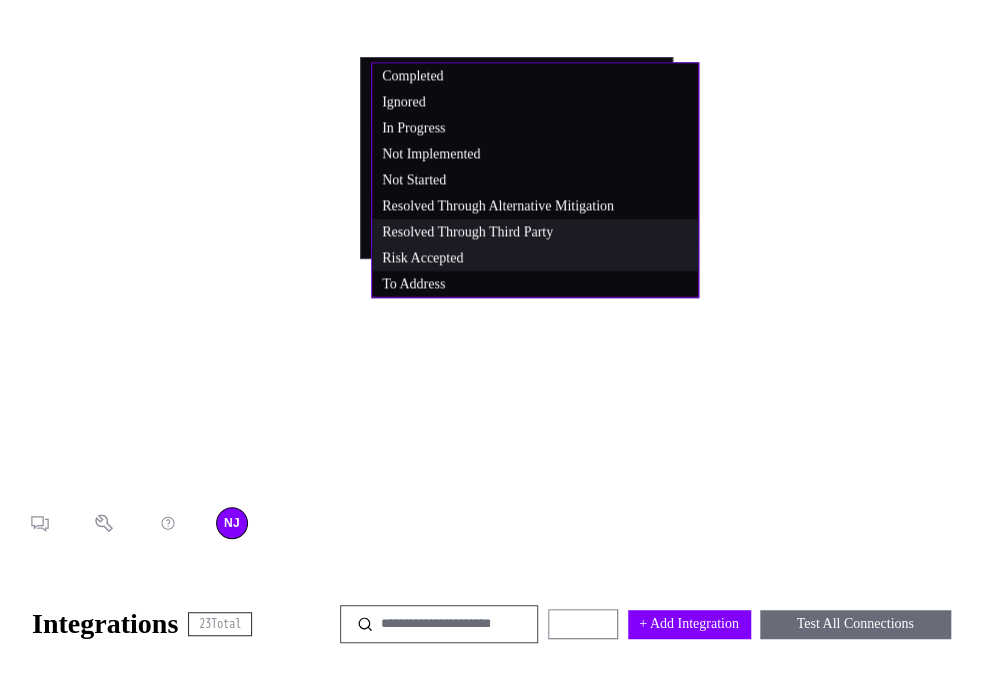 click on "Risk Accepted" at bounding box center (412, 75) 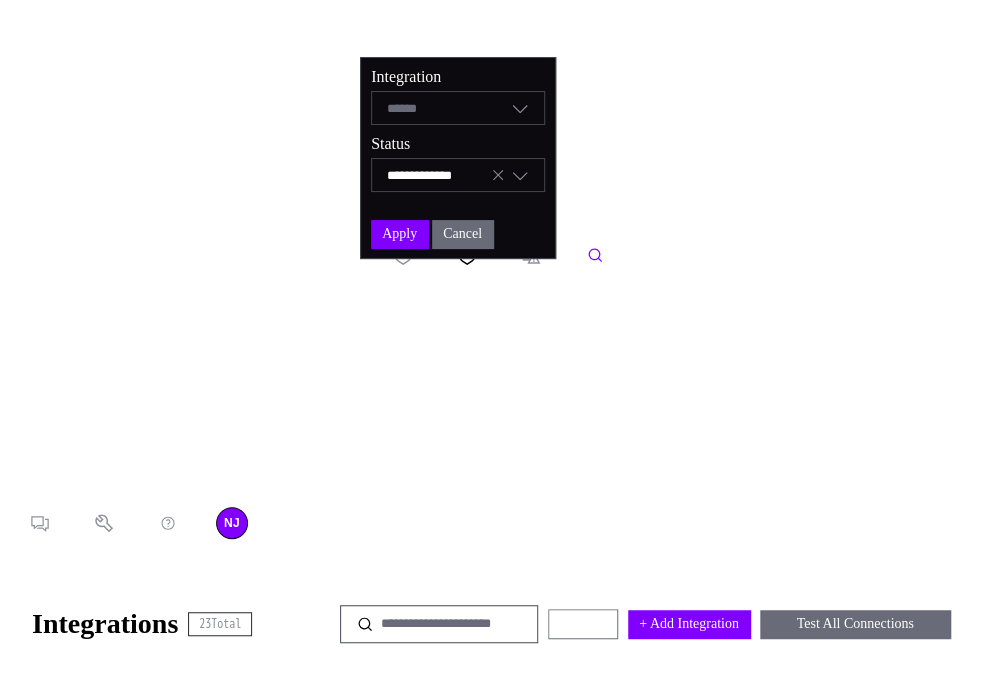 click on "**********" at bounding box center [438, 175] 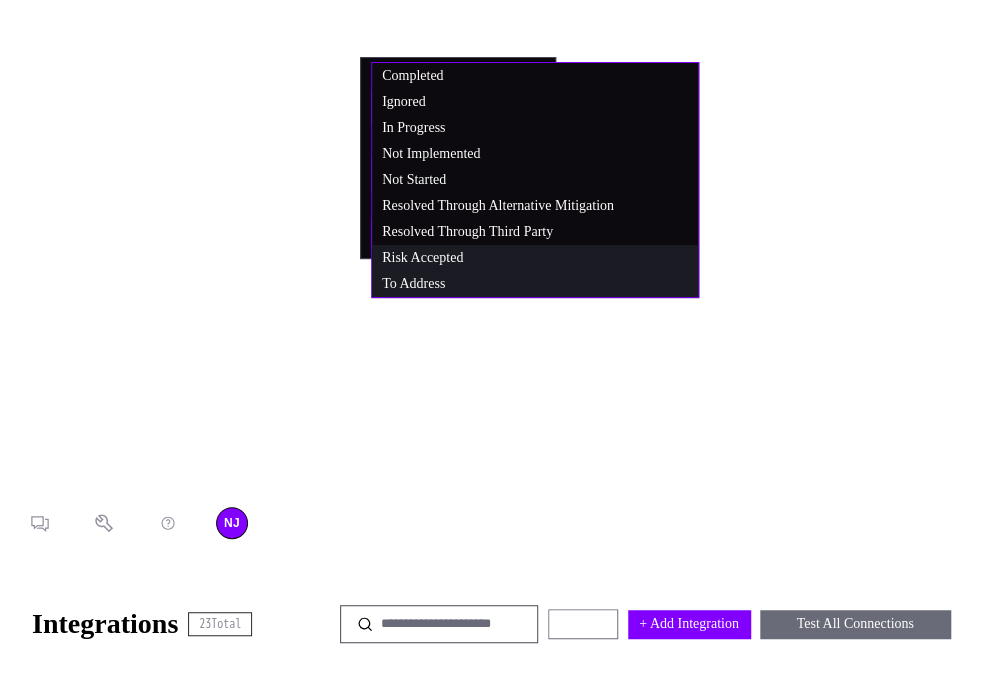 click on "To Address" at bounding box center [412, 75] 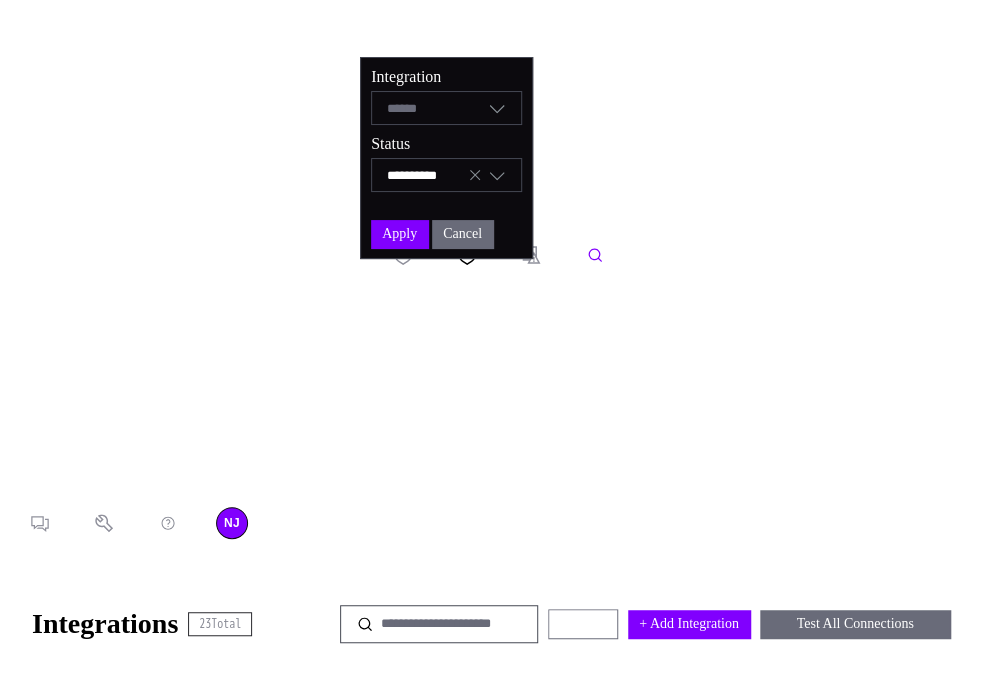 click at bounding box center (475, 175) 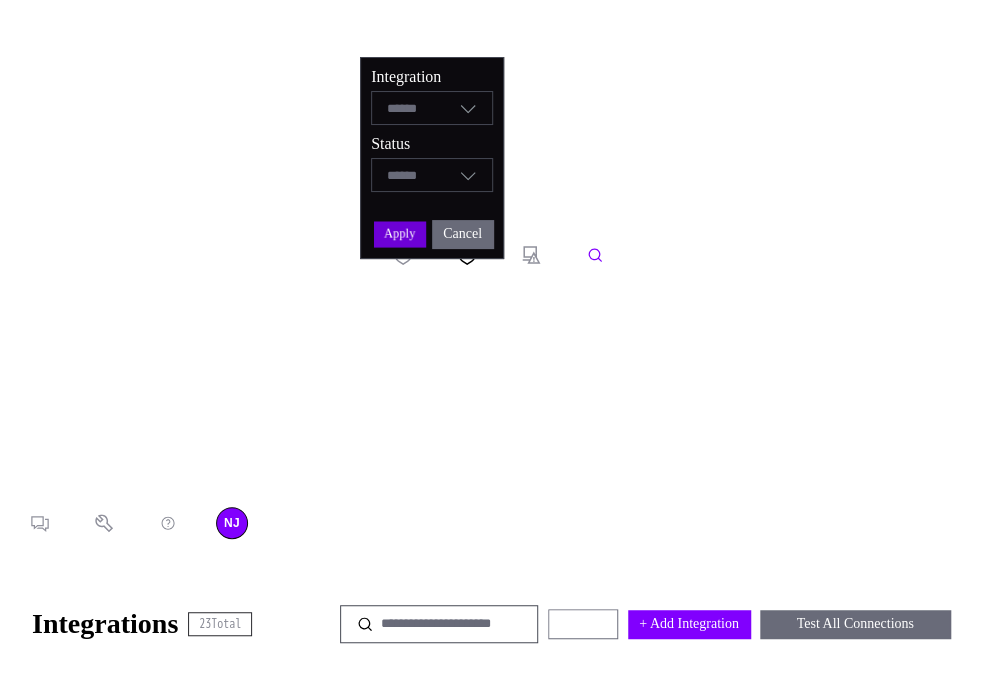 click on "Apply" at bounding box center (399, 233) 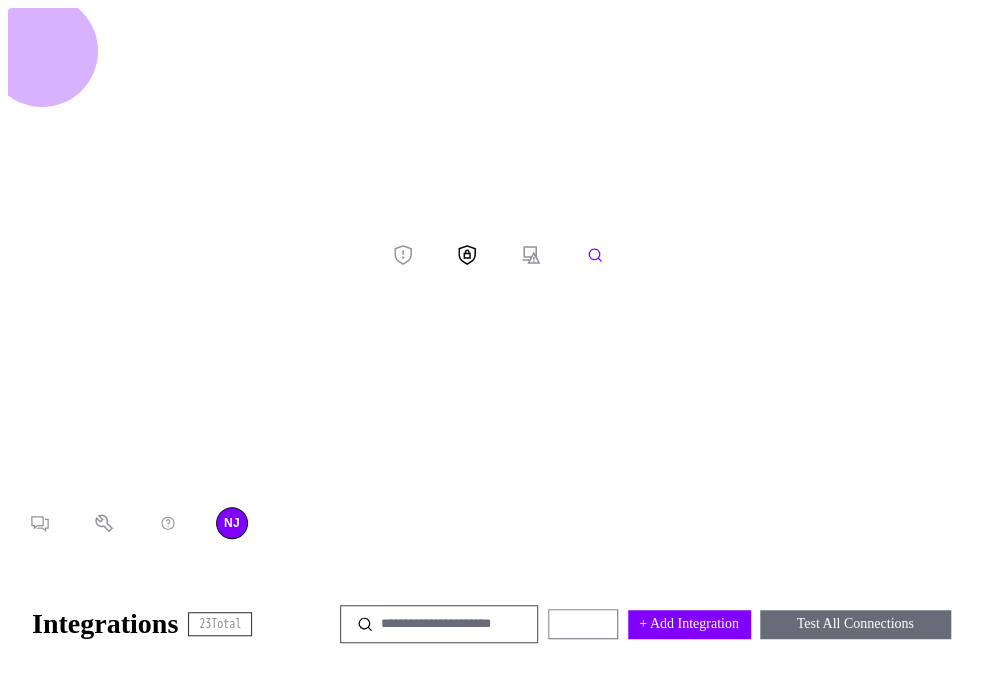 click at bounding box center (189, 254) 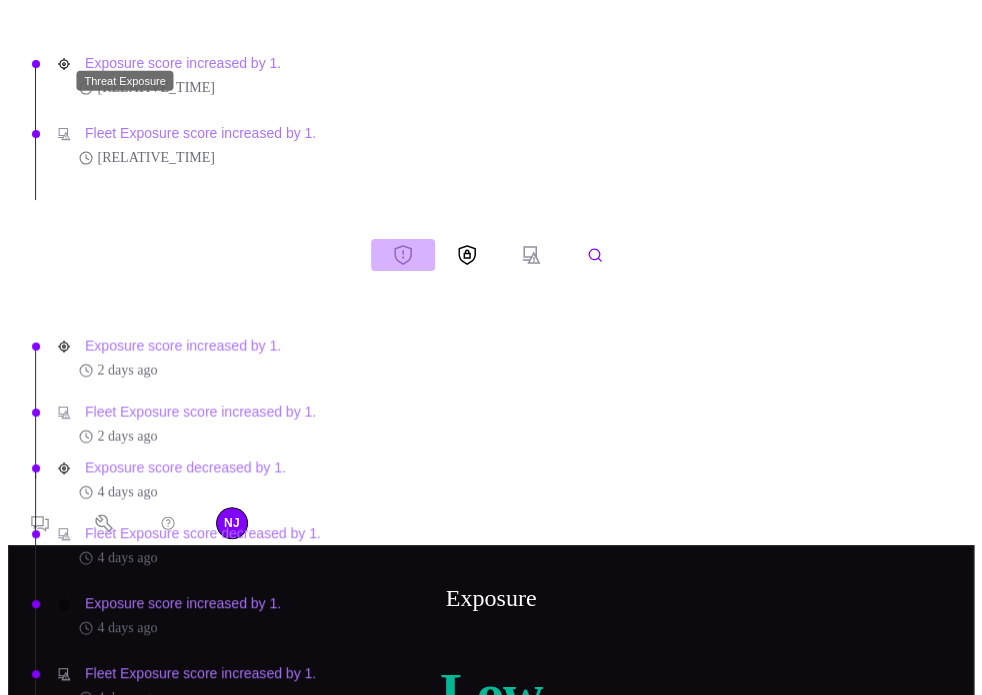 click at bounding box center [403, 255] 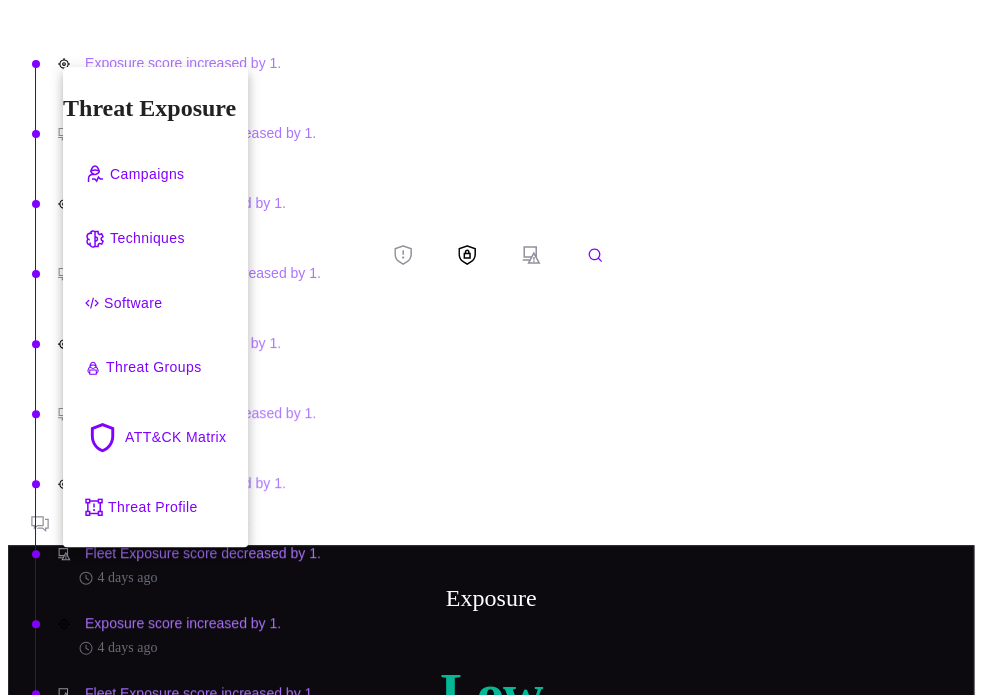 click at bounding box center [491, 347] 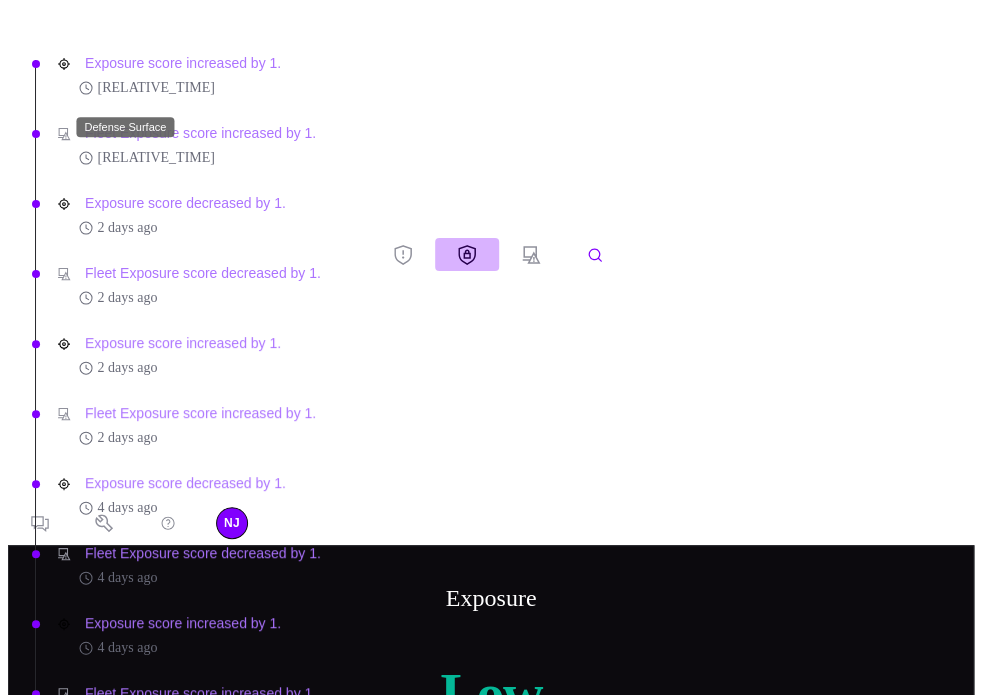 click at bounding box center (467, 255) 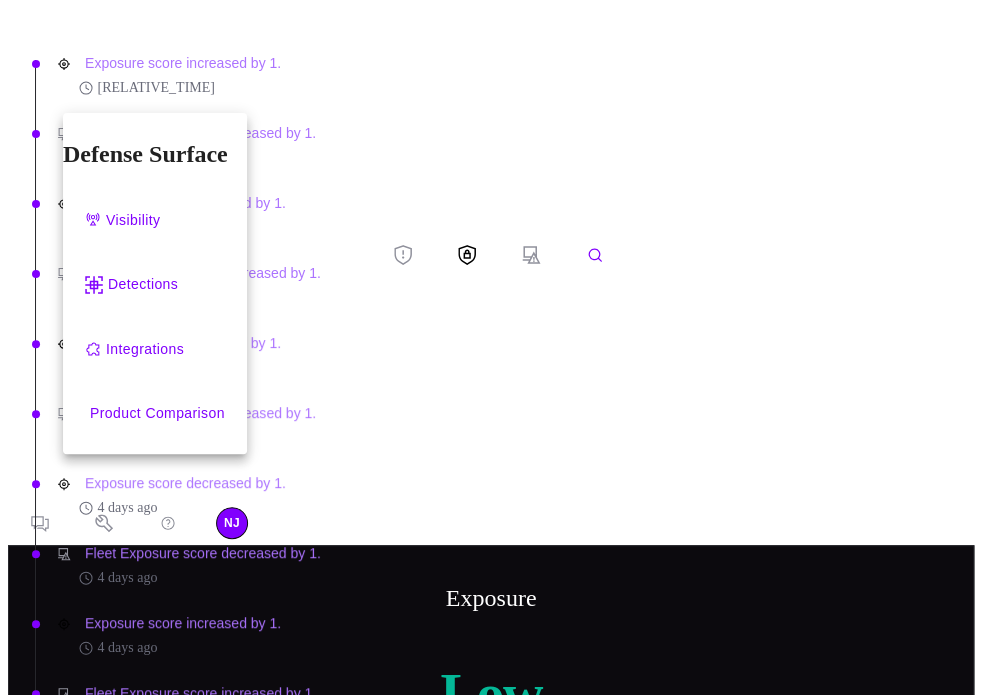 click at bounding box center [491, 347] 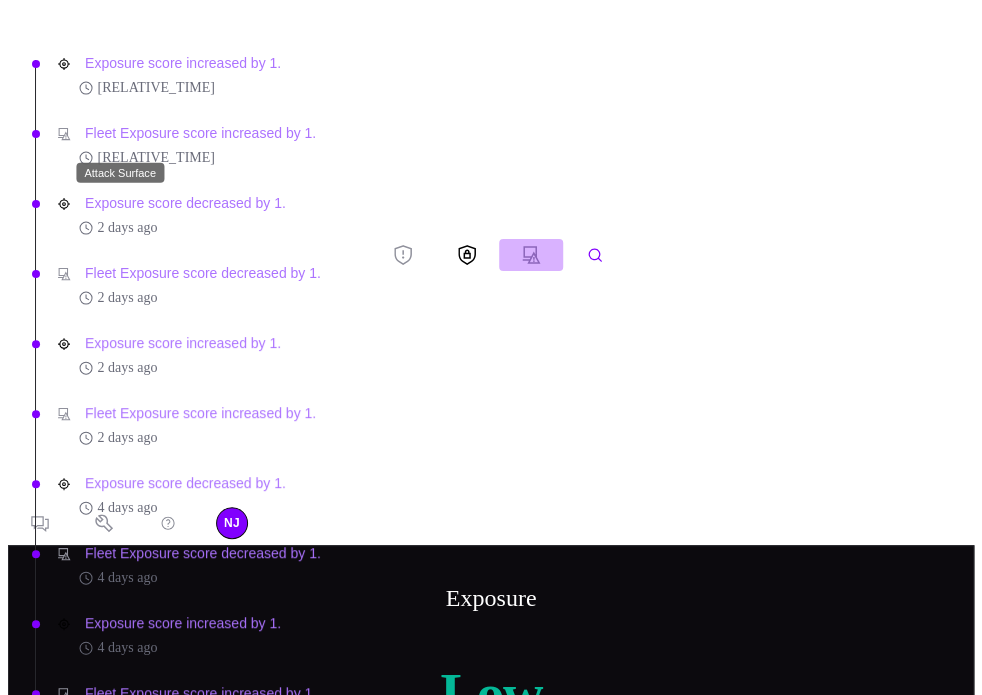 click at bounding box center [532, 255] 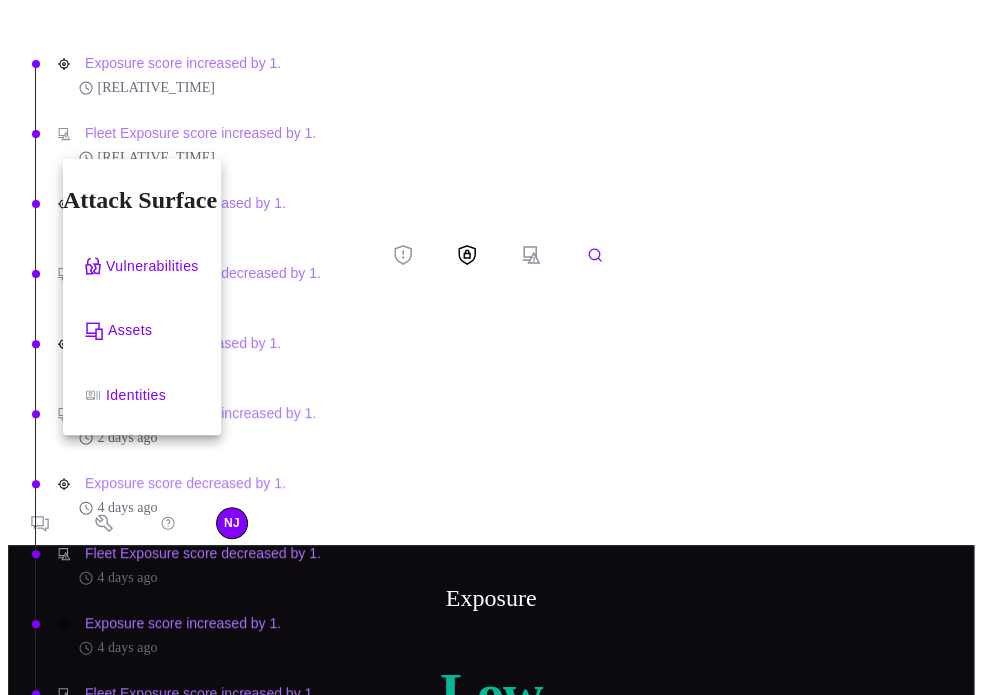 click on "Assets" at bounding box center [130, 330] 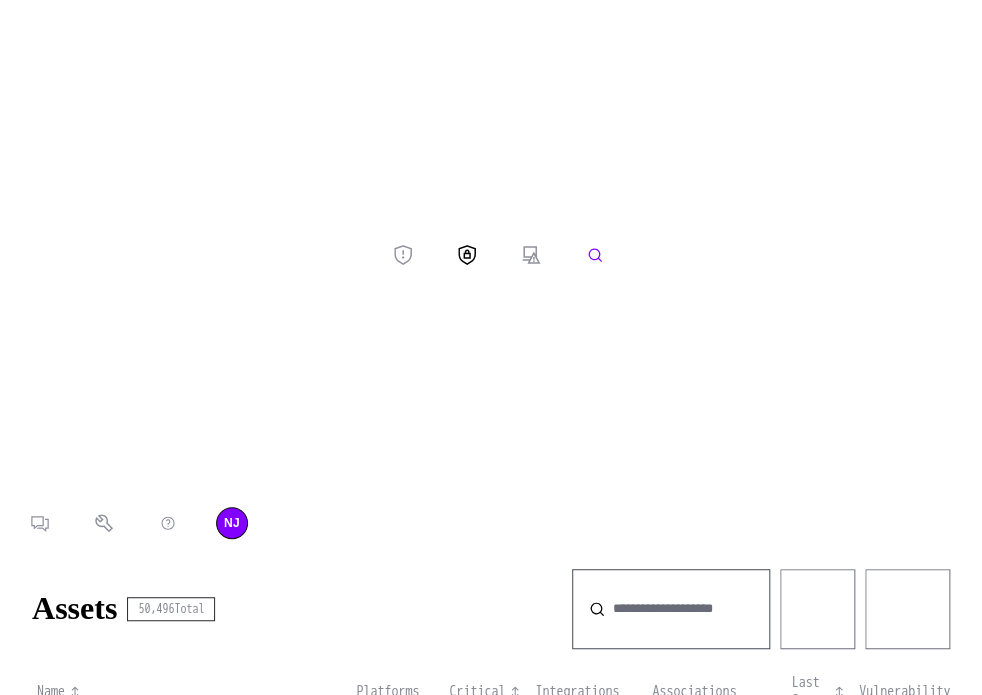 scroll, scrollTop: 0, scrollLeft: 0, axis: both 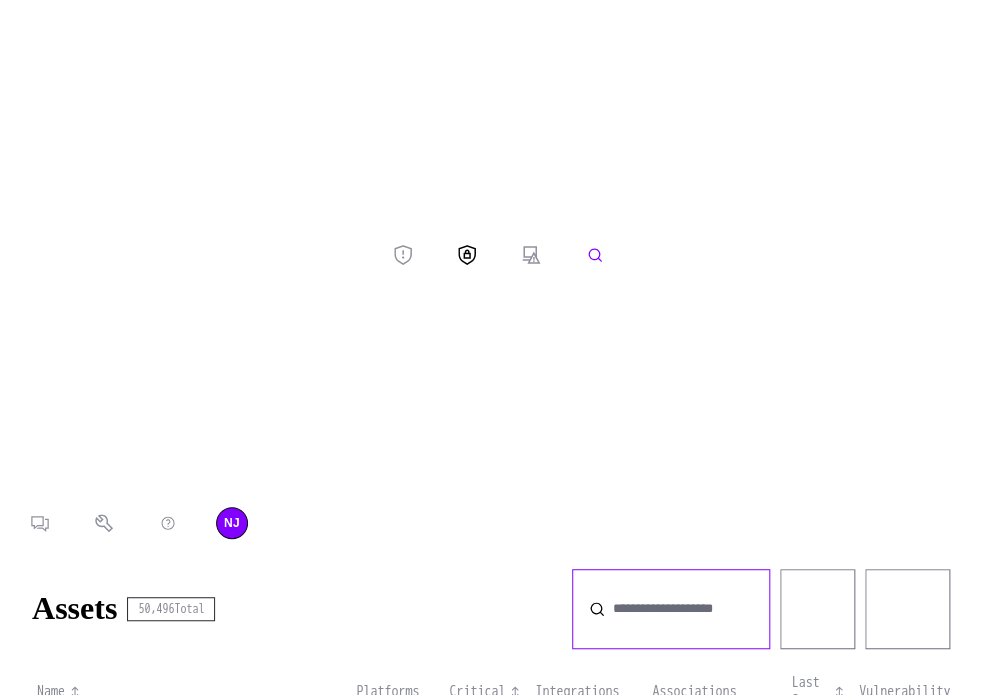 click at bounding box center (680, 609) 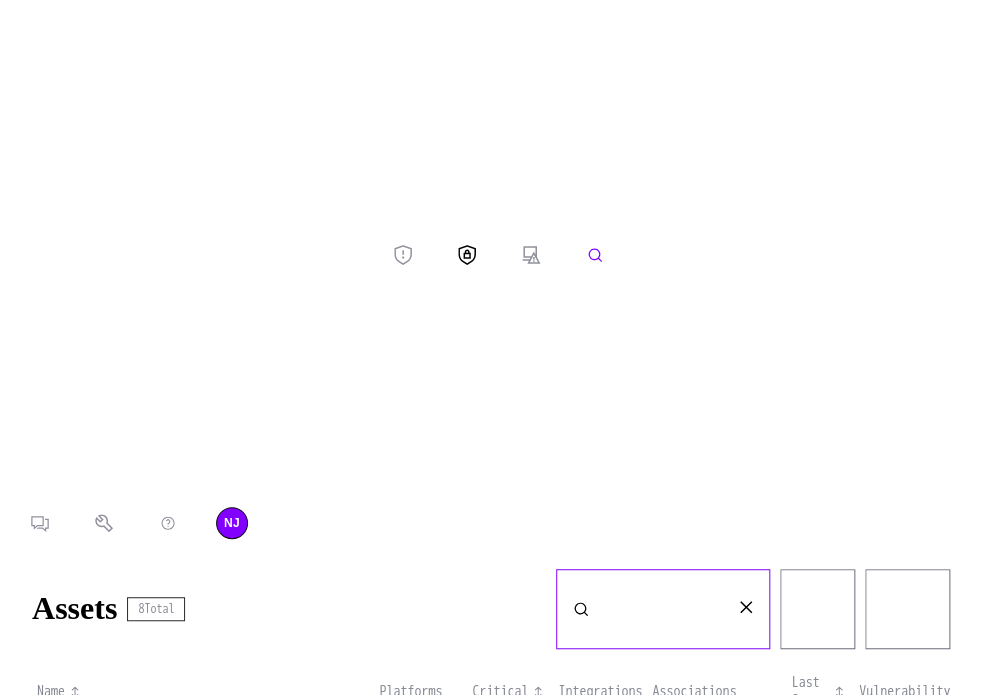 drag, startPoint x: 558, startPoint y: 45, endPoint x: 472, endPoint y: 53, distance: 86.37129 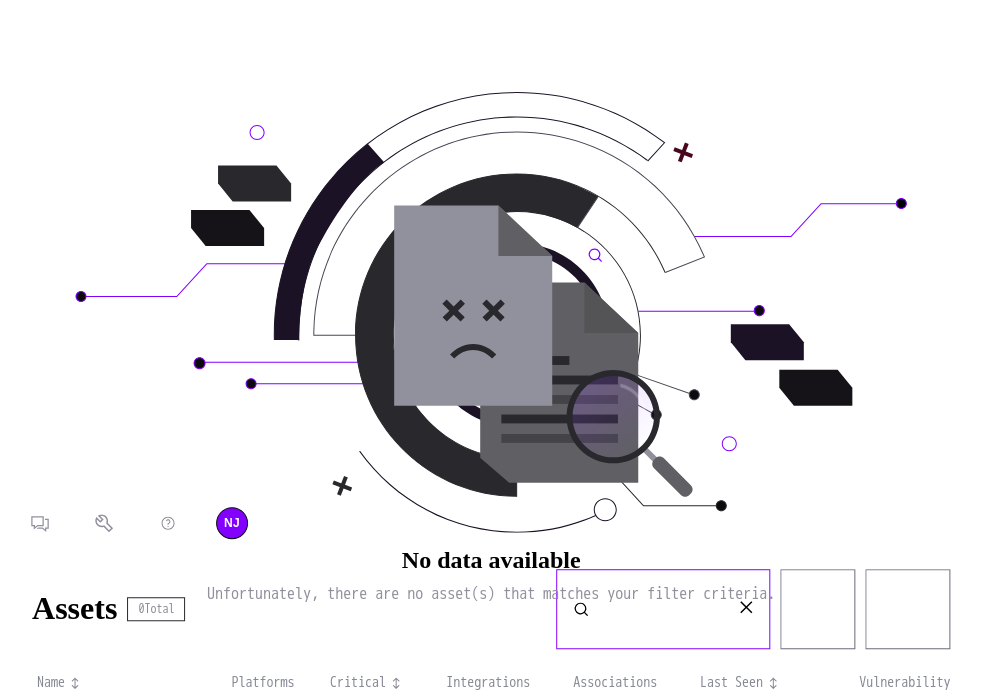 drag, startPoint x: 600, startPoint y: 45, endPoint x: 483, endPoint y: 59, distance: 117.83463 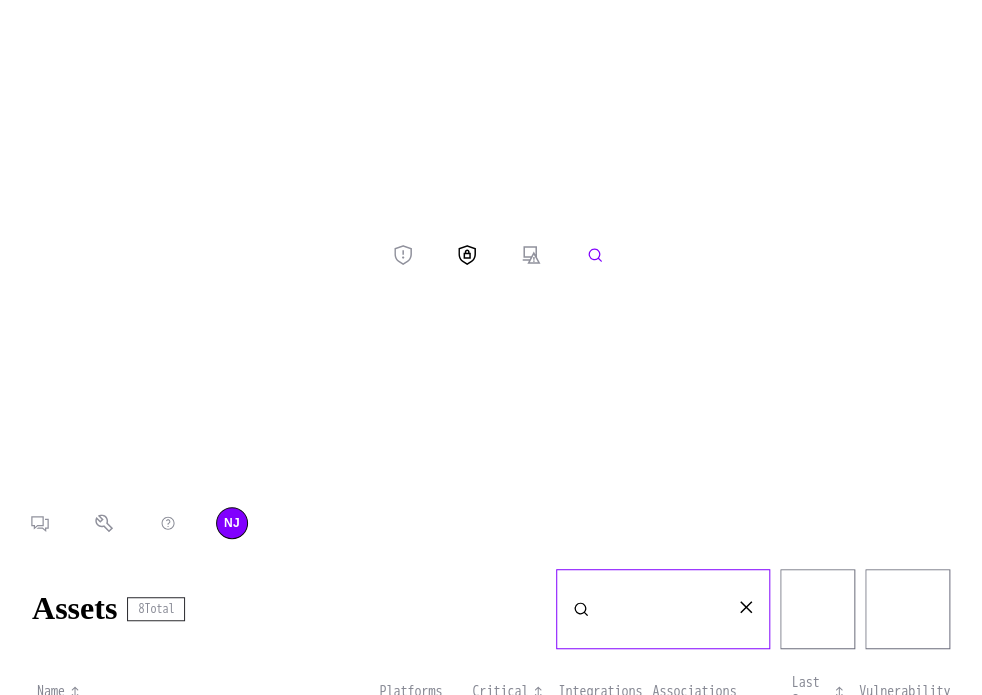 scroll, scrollTop: 0, scrollLeft: 0, axis: both 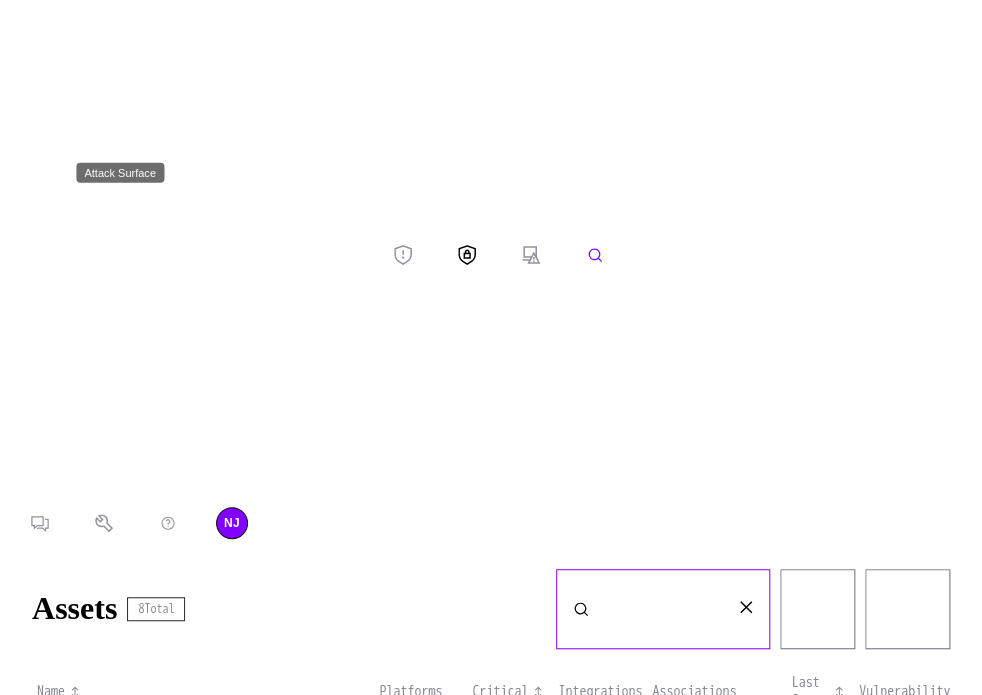 type on "***" 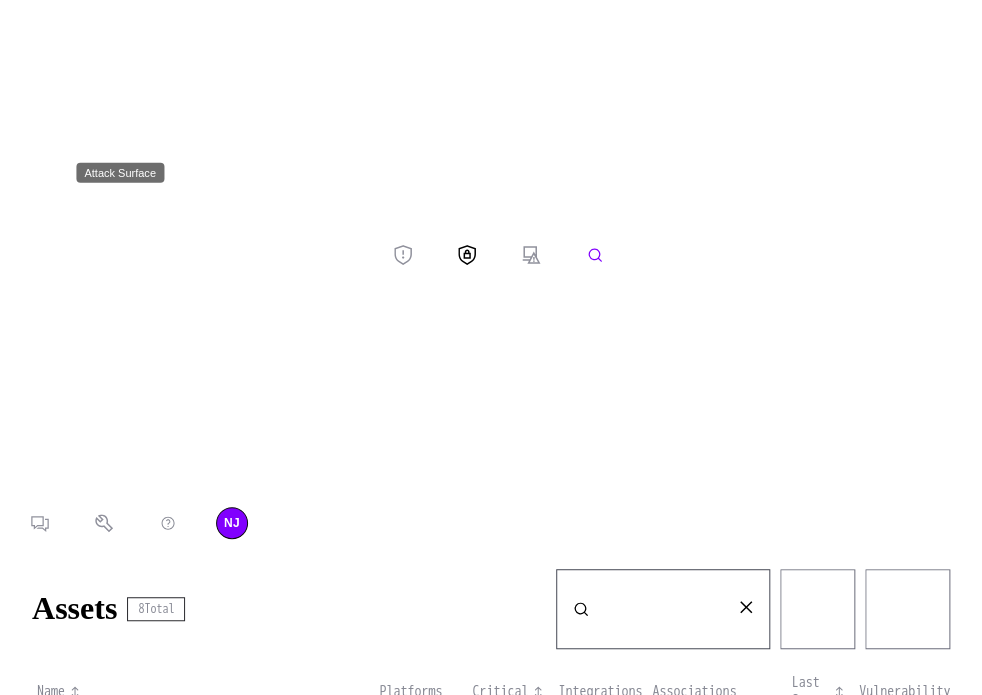 click on "Attack Surface" at bounding box center (114, 173) 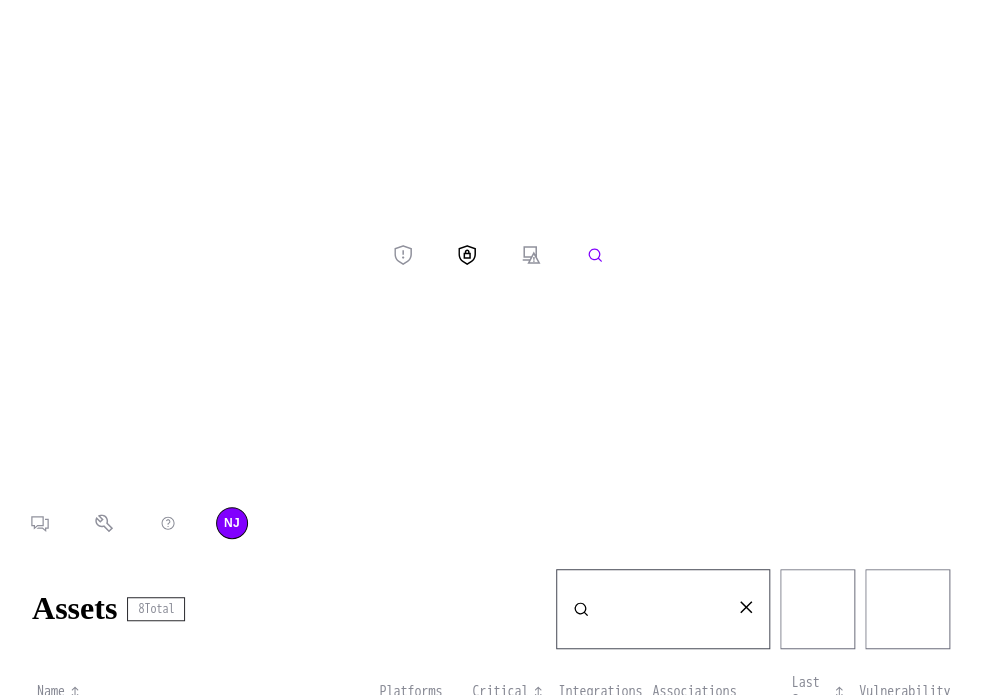 click on "host-3ustxds56w.test.com" at bounding box center (109, 755) 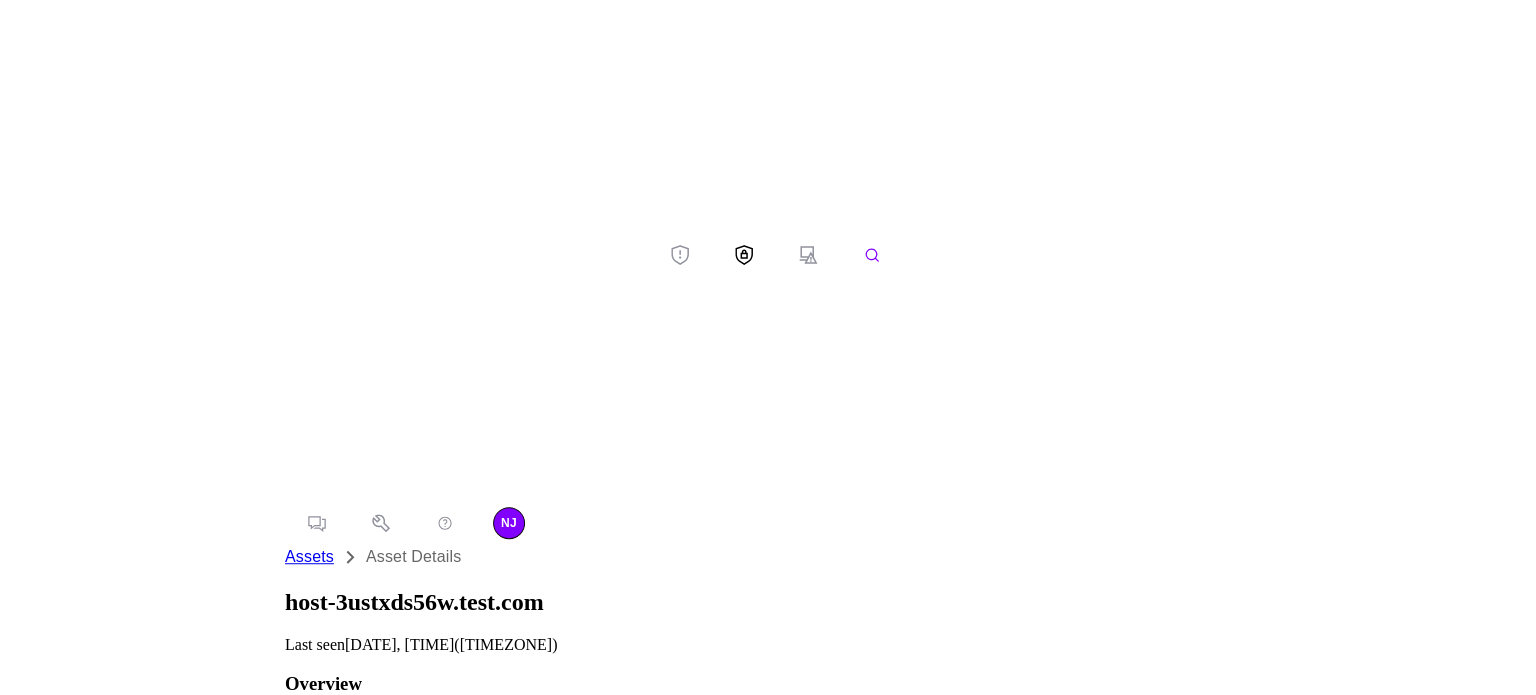 scroll, scrollTop: 0, scrollLeft: 0, axis: both 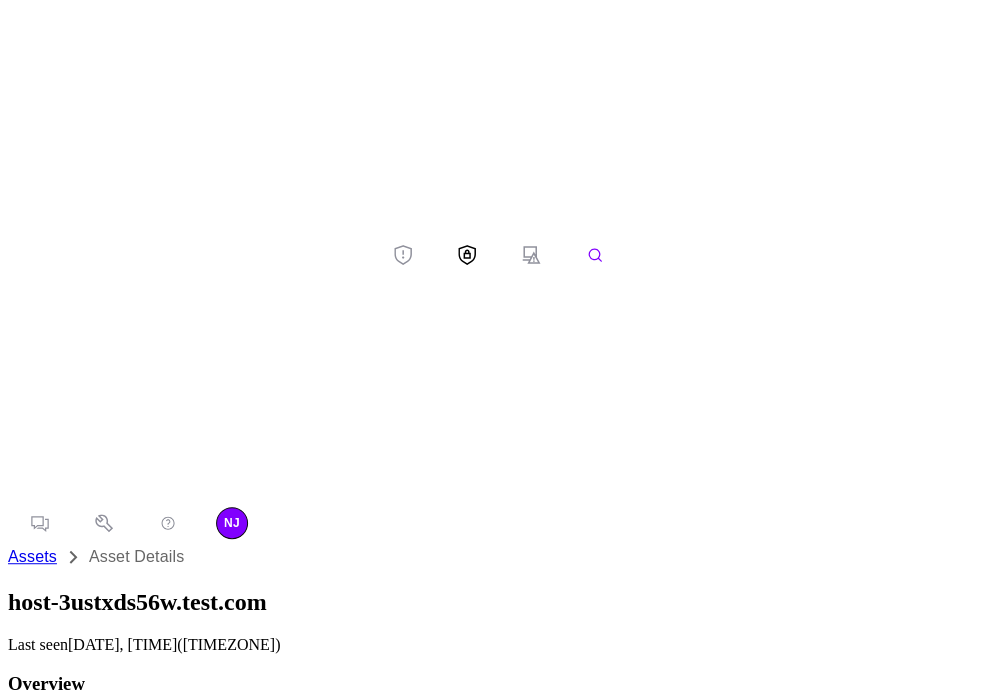click on "Assets" at bounding box center (32, 556) 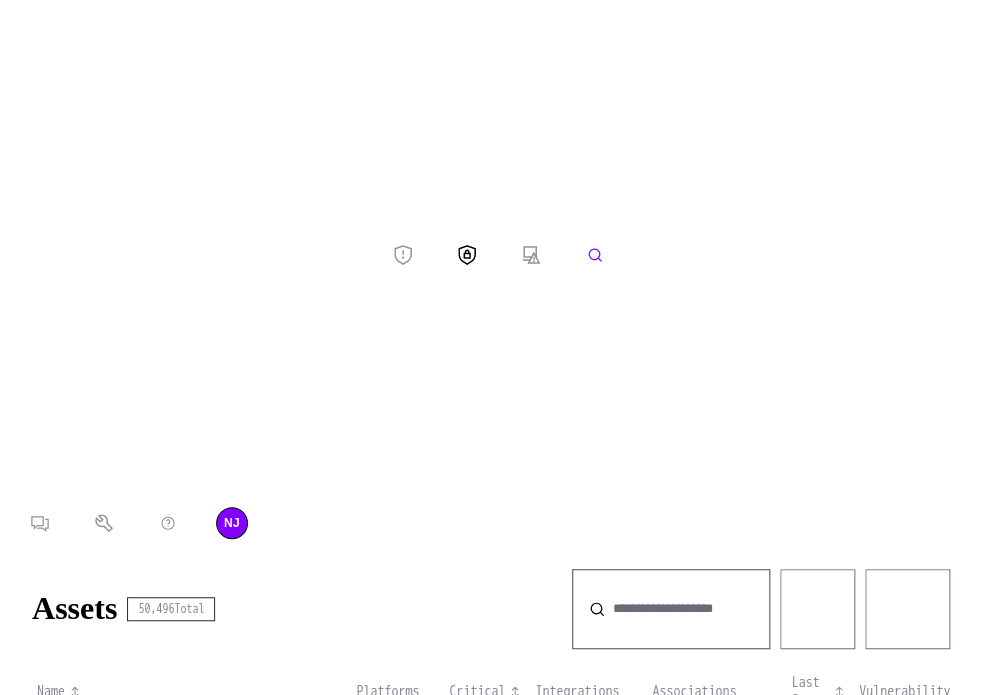 click at bounding box center (671, 609) 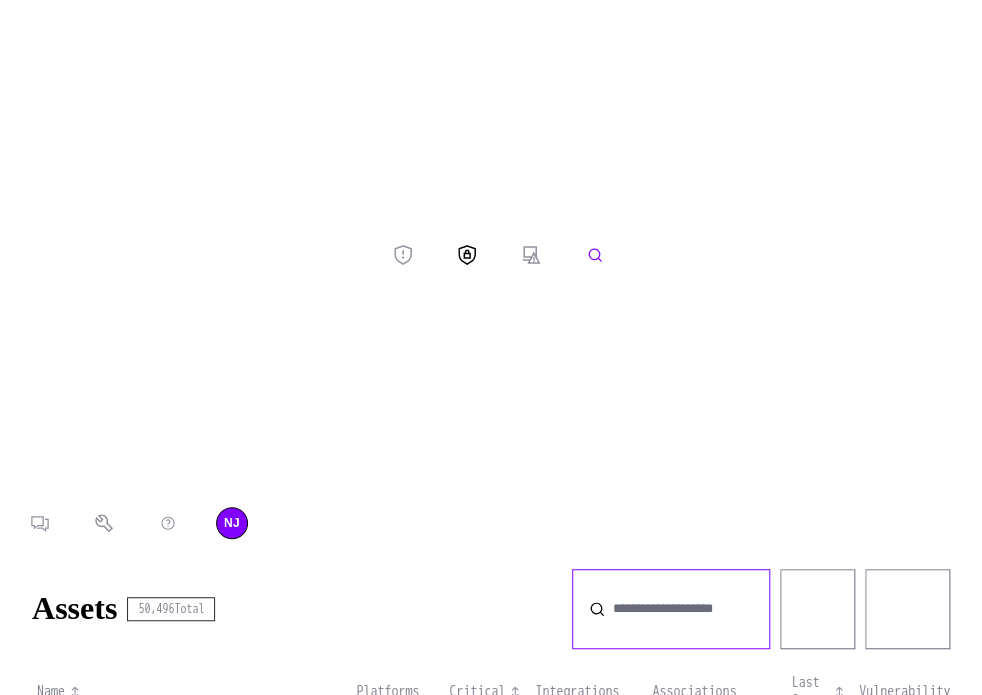 click at bounding box center [680, 609] 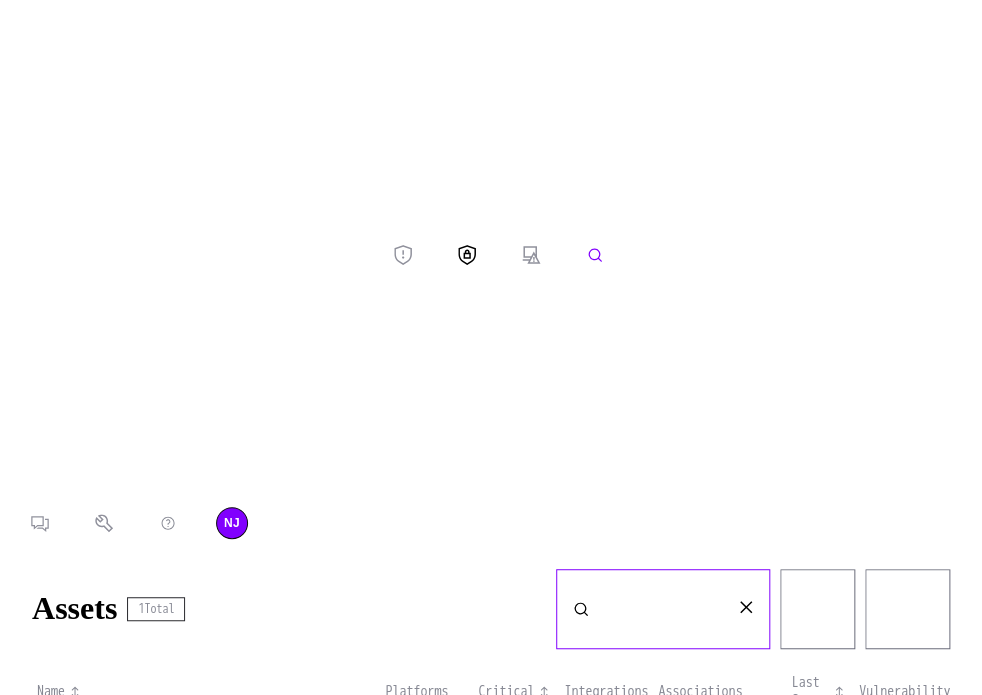 type on "**********" 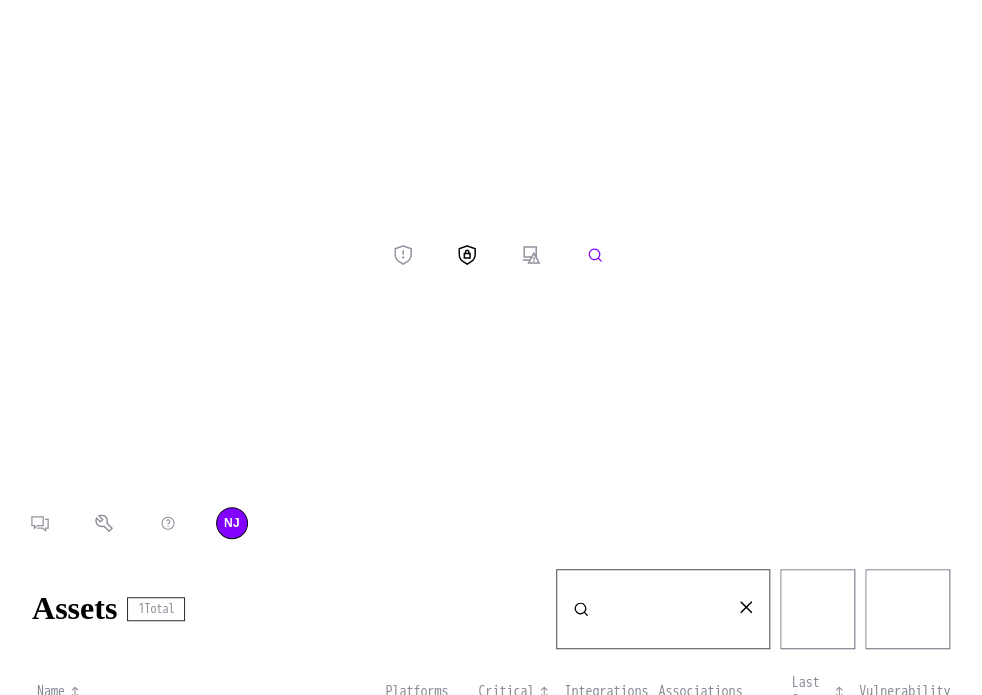 click on "1.1.1.1" at bounding box center [56, 763] 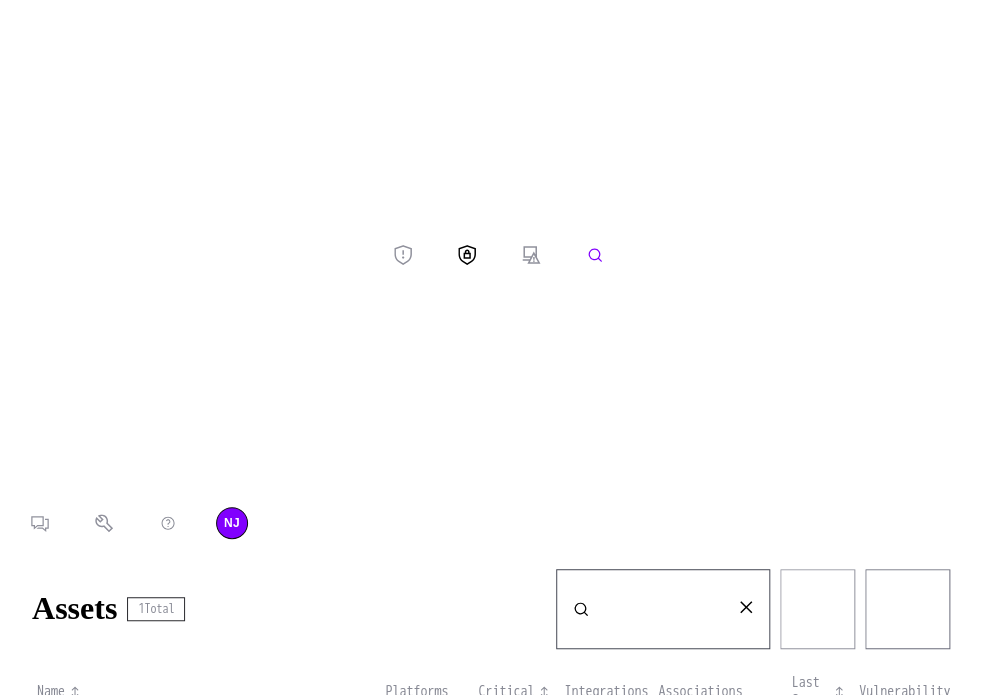 click at bounding box center [746, 607] 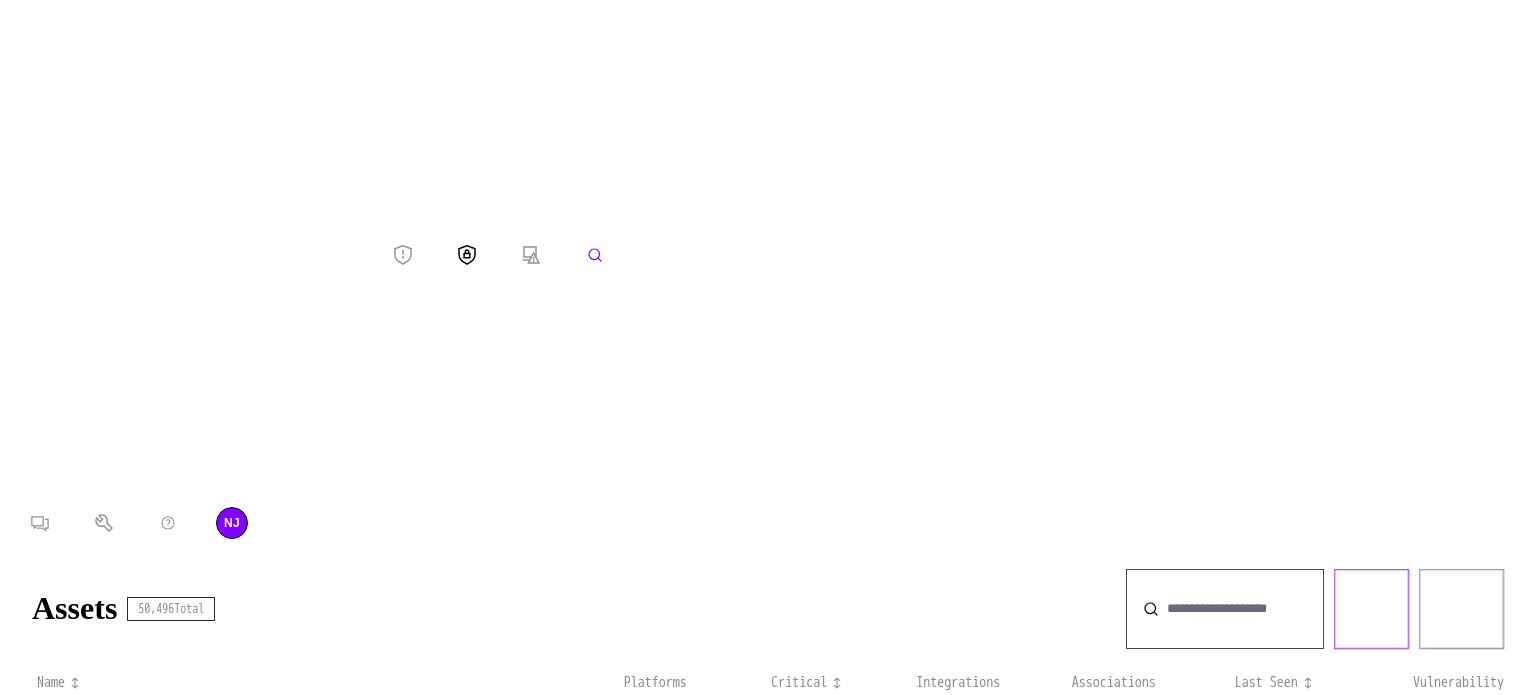 click on "Filter" at bounding box center [1383, 609] 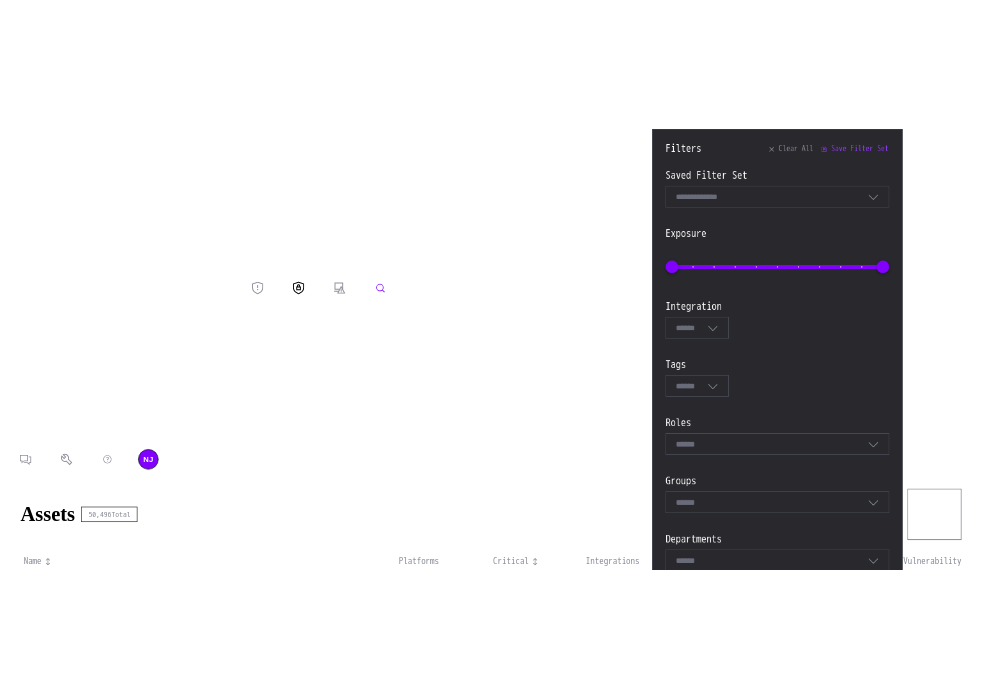 scroll, scrollTop: 628, scrollLeft: 0, axis: vertical 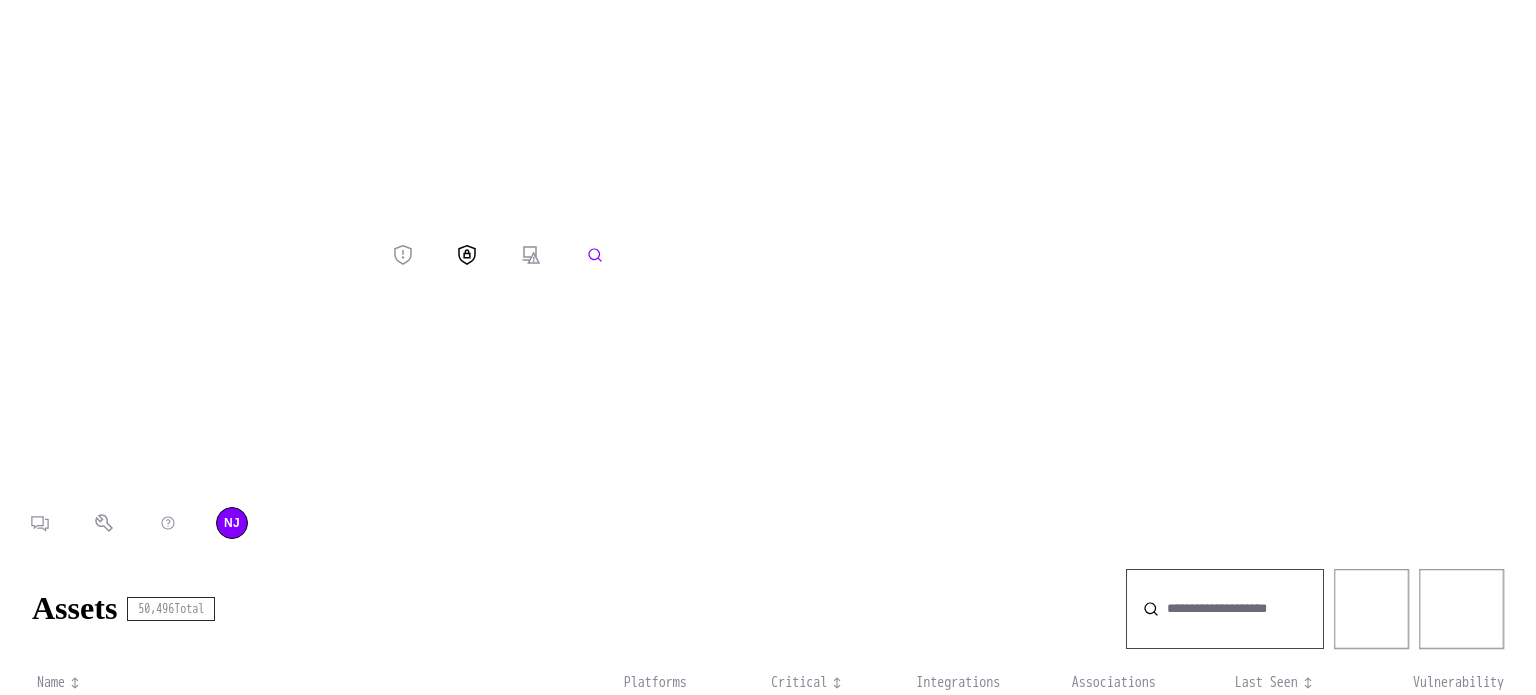 click on "Assets 50,496  Total Filter Export" at bounding box center [768, 609] 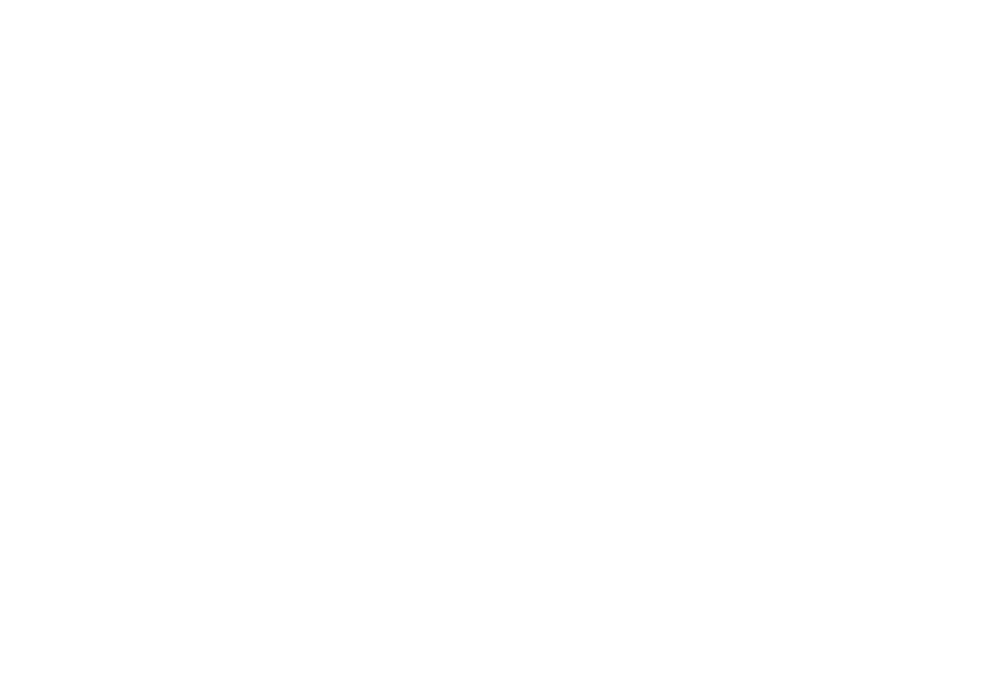 scroll, scrollTop: 0, scrollLeft: 0, axis: both 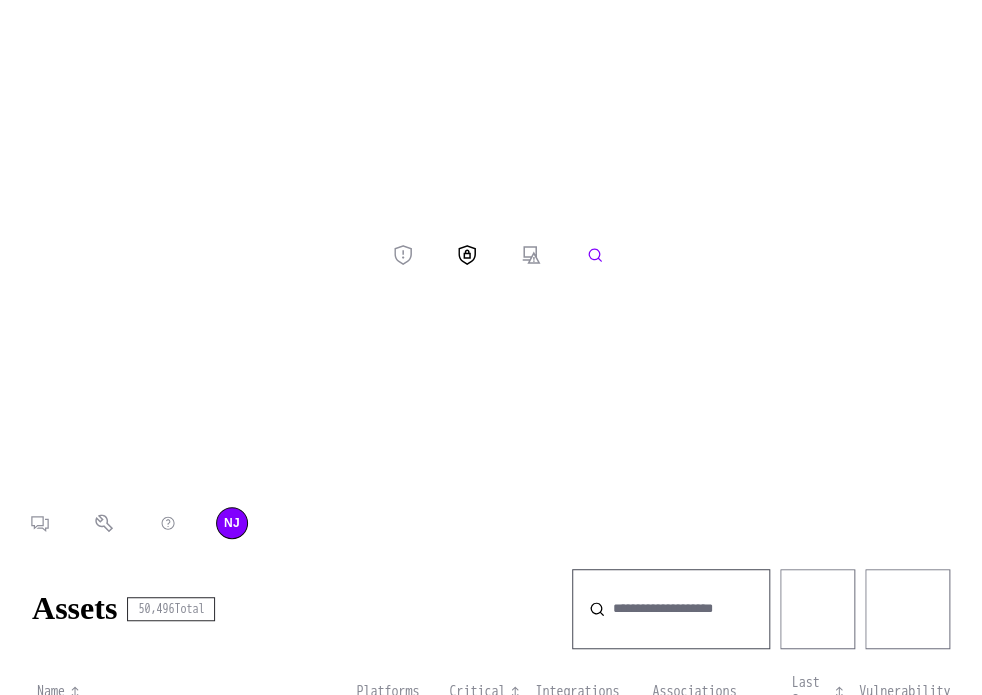 click on "host-08m12ewp8n.test.com" at bounding box center [114, 755] 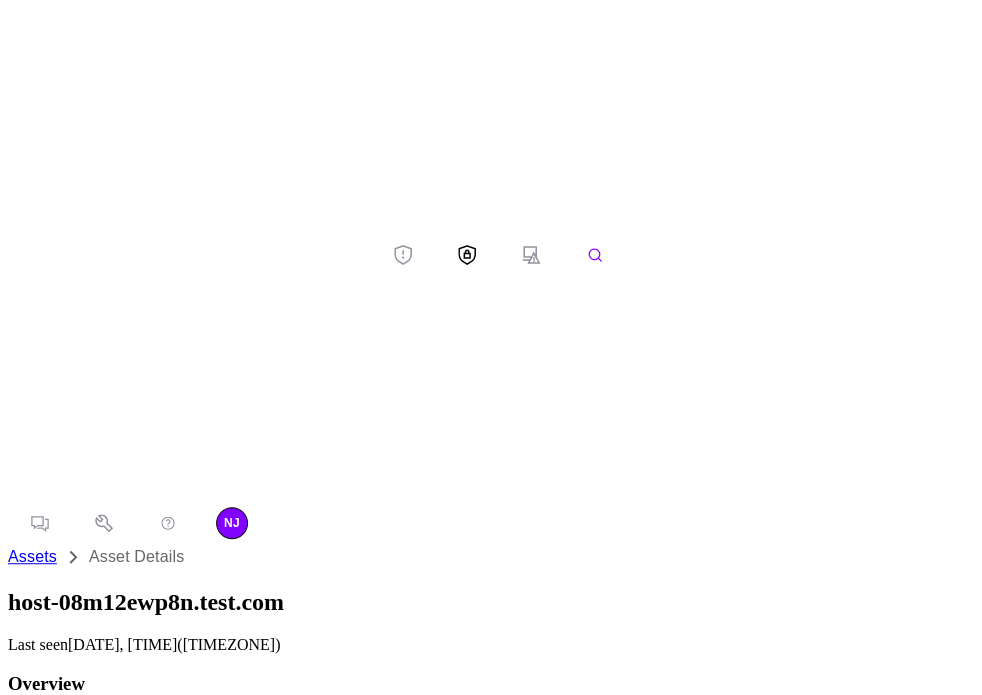 scroll, scrollTop: 352, scrollLeft: 0, axis: vertical 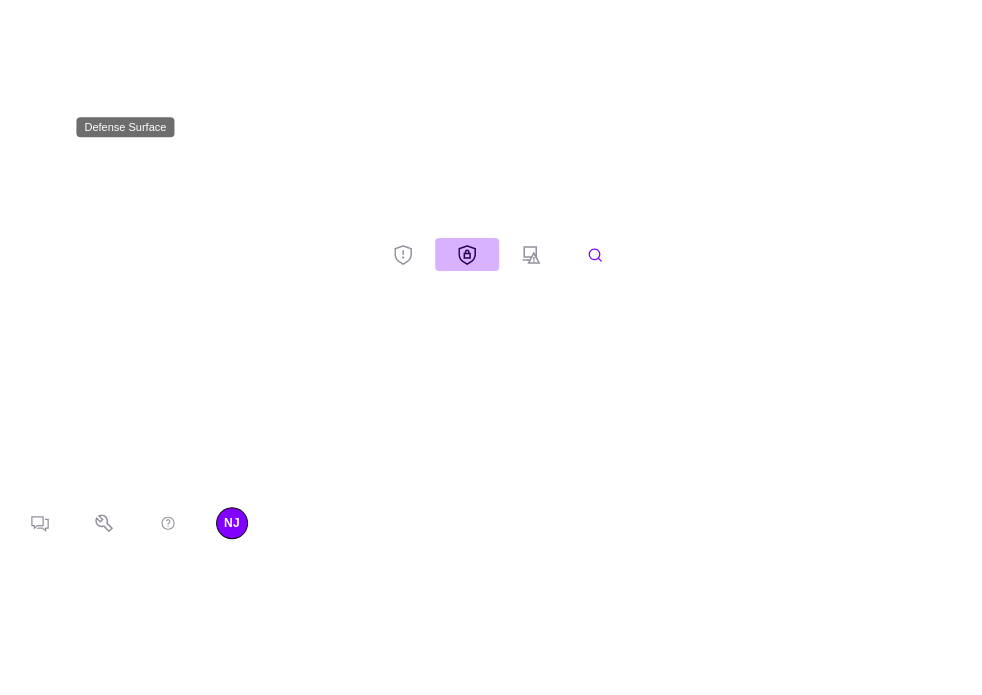 click at bounding box center [467, 255] 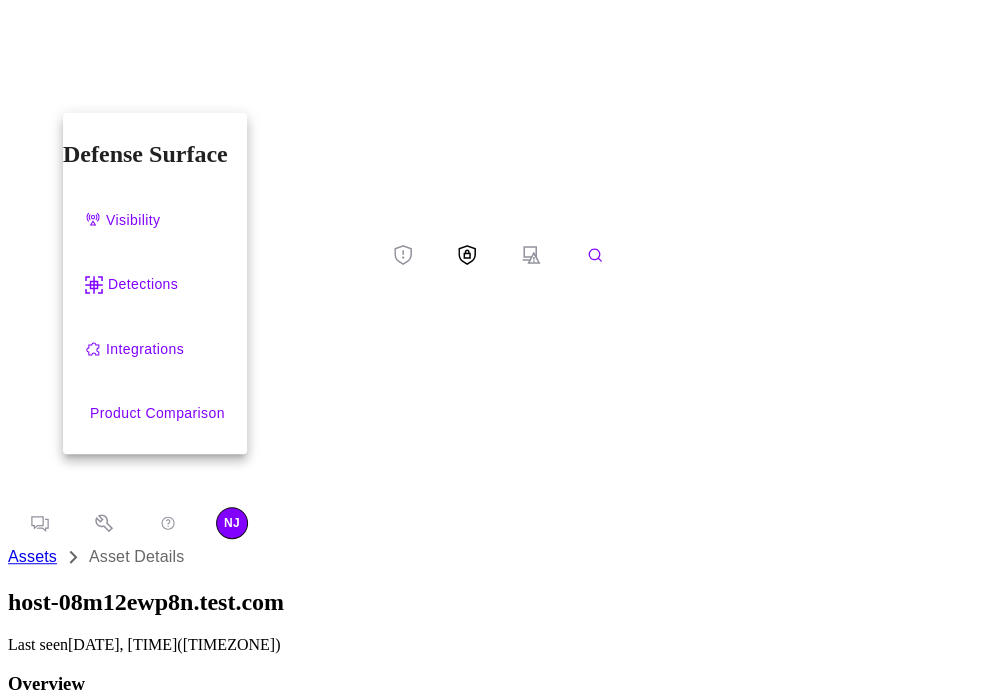 click at bounding box center [491, 347] 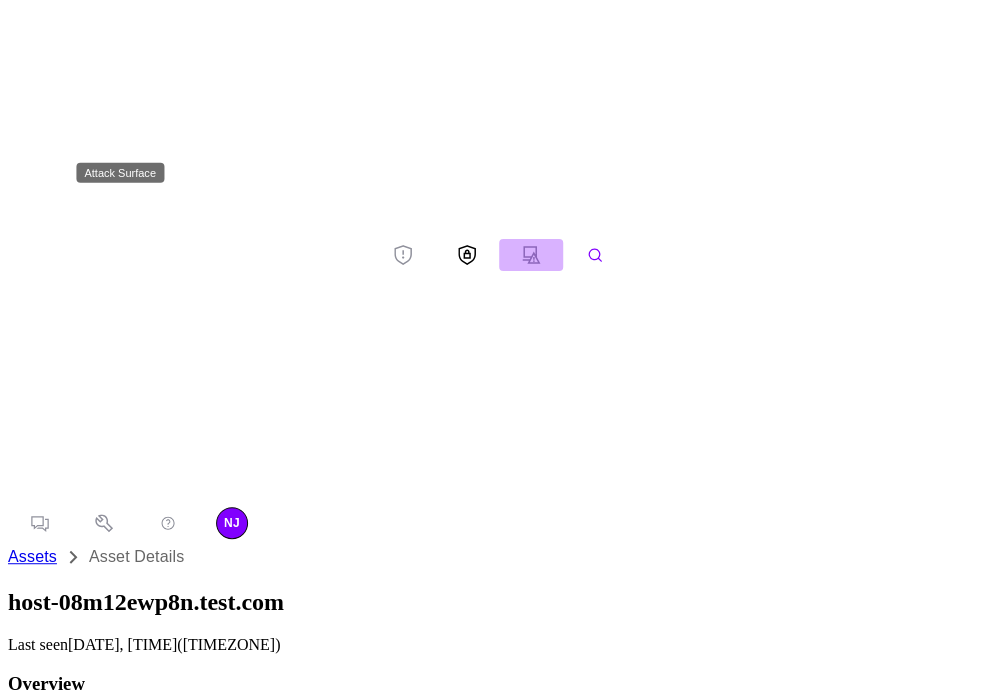 click at bounding box center (532, 255) 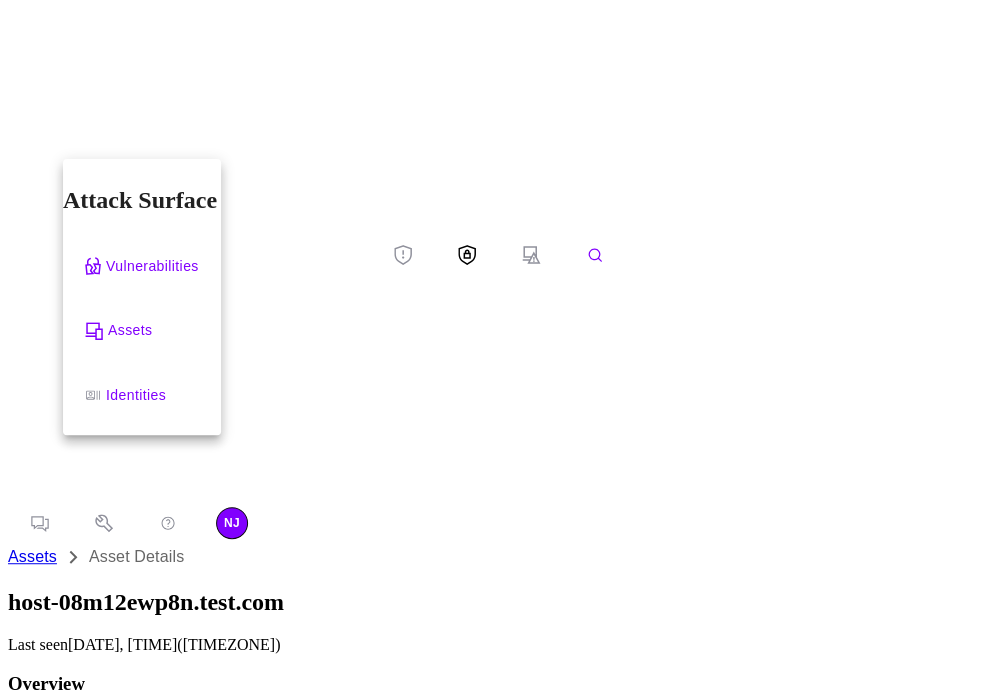 click on "Assets" at bounding box center [130, 330] 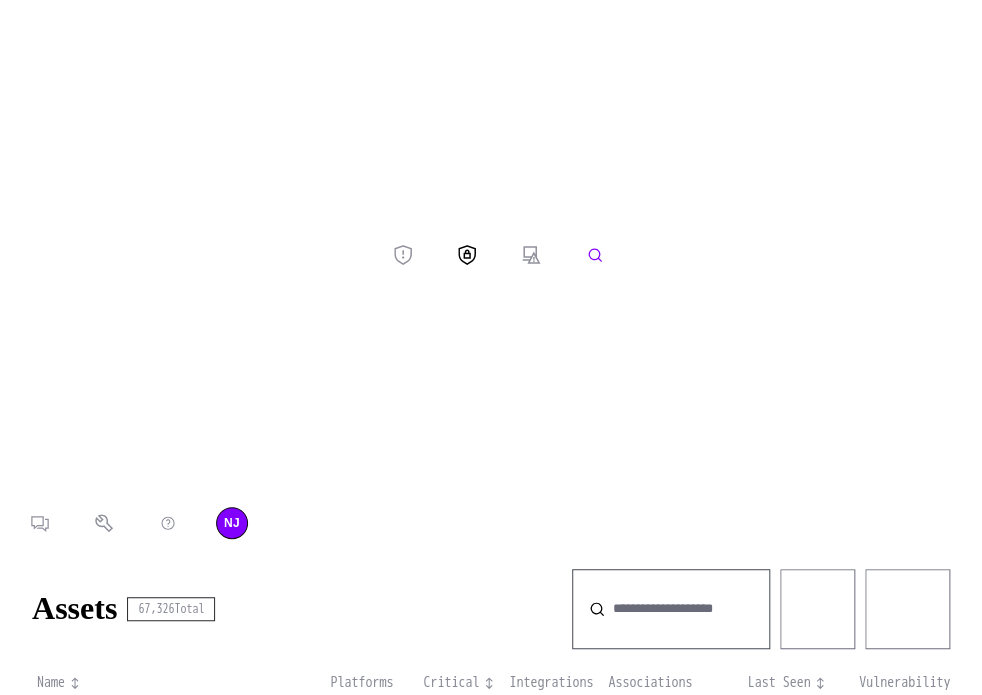scroll, scrollTop: 0, scrollLeft: 0, axis: both 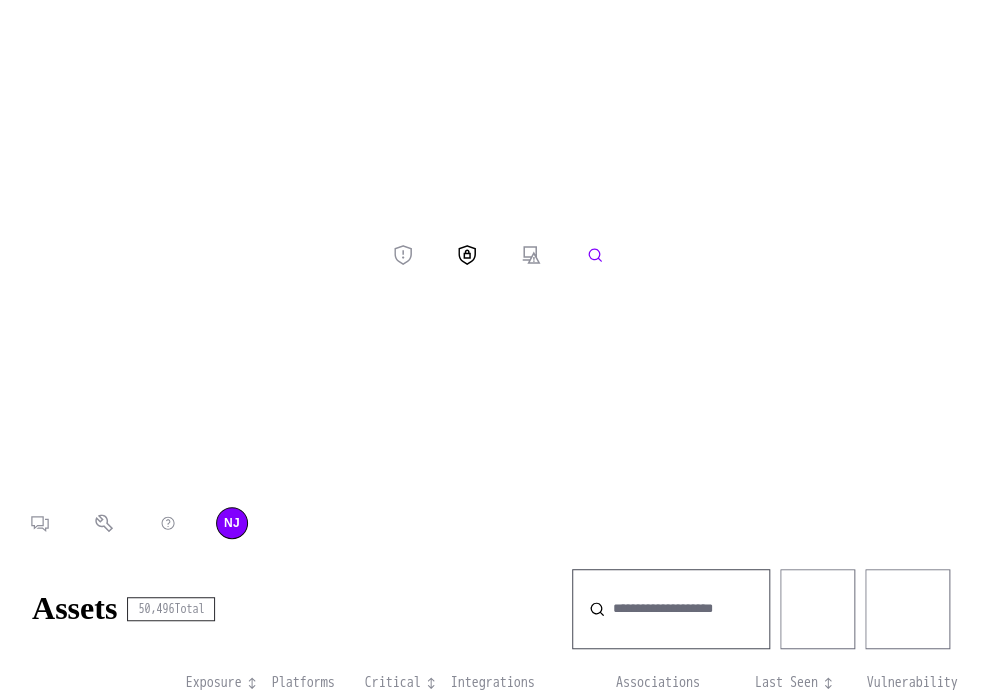 click at bounding box center [822, 13171] 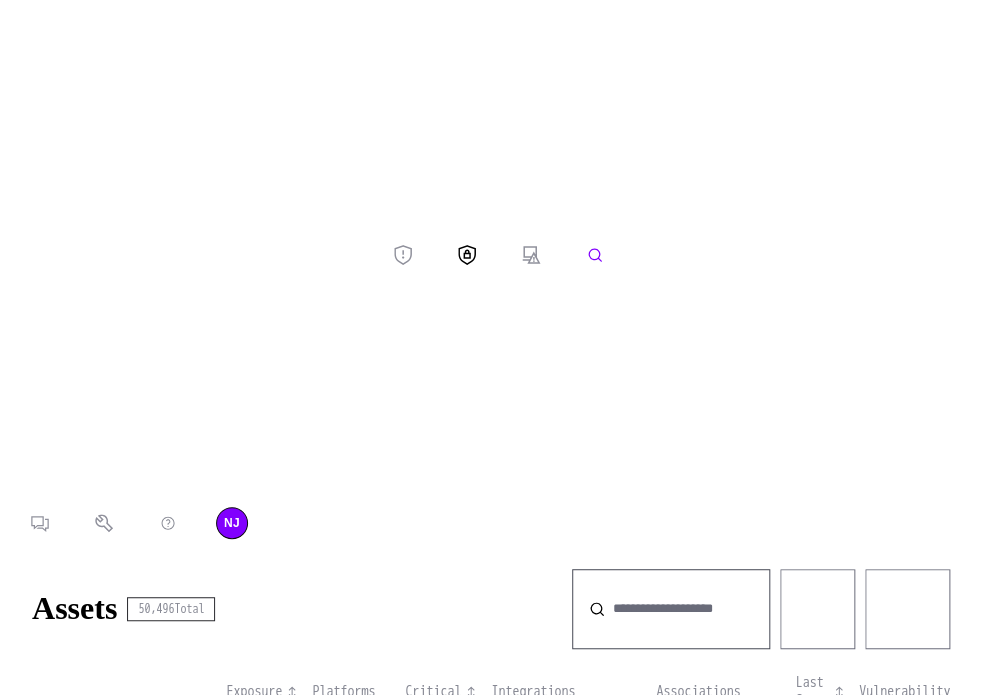 scroll, scrollTop: 13250, scrollLeft: 0, axis: vertical 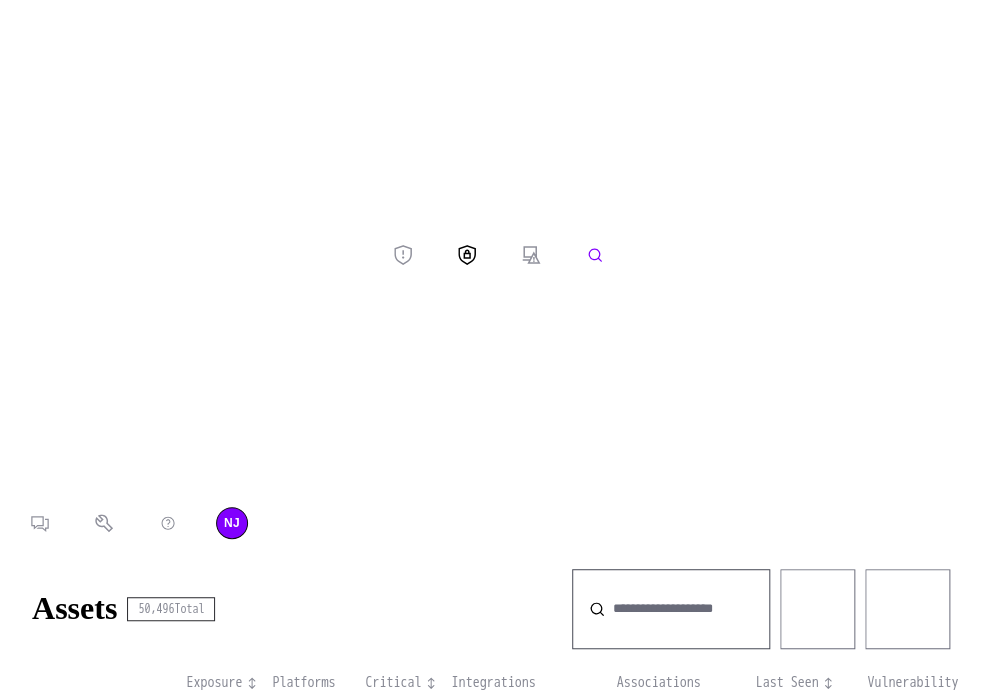 click at bounding box center (822, 12366) 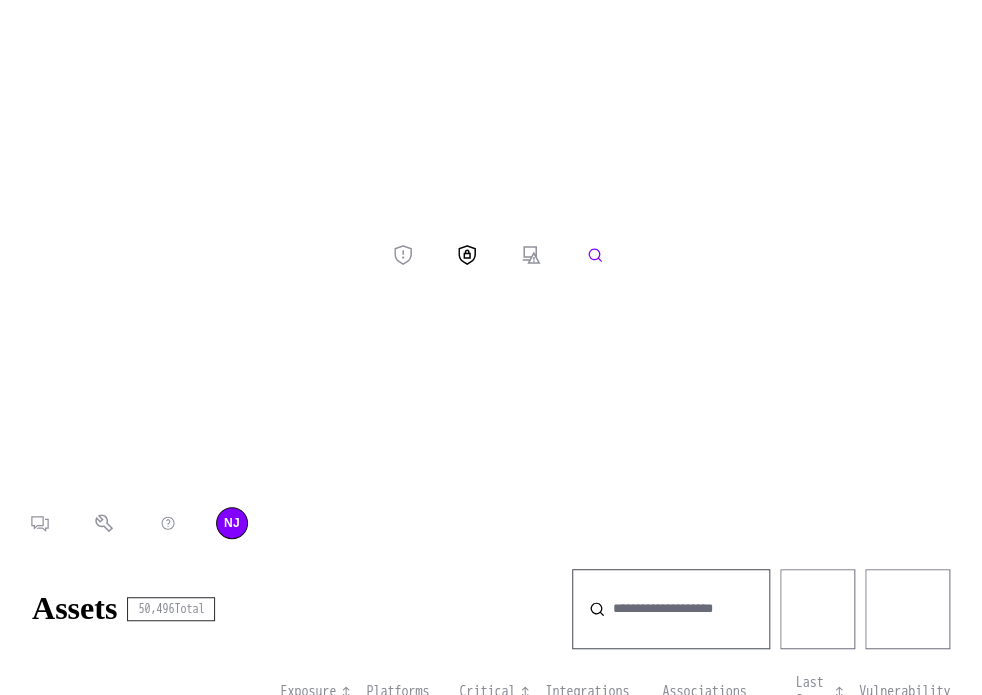scroll, scrollTop: 13814, scrollLeft: 0, axis: vertical 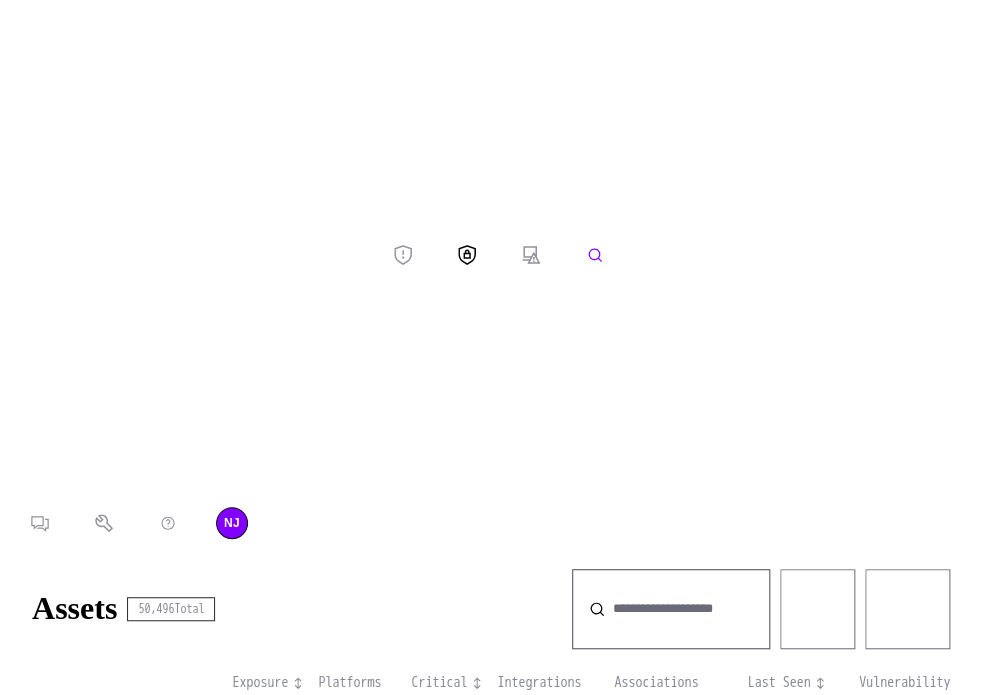 click at bounding box center [822, 12010] 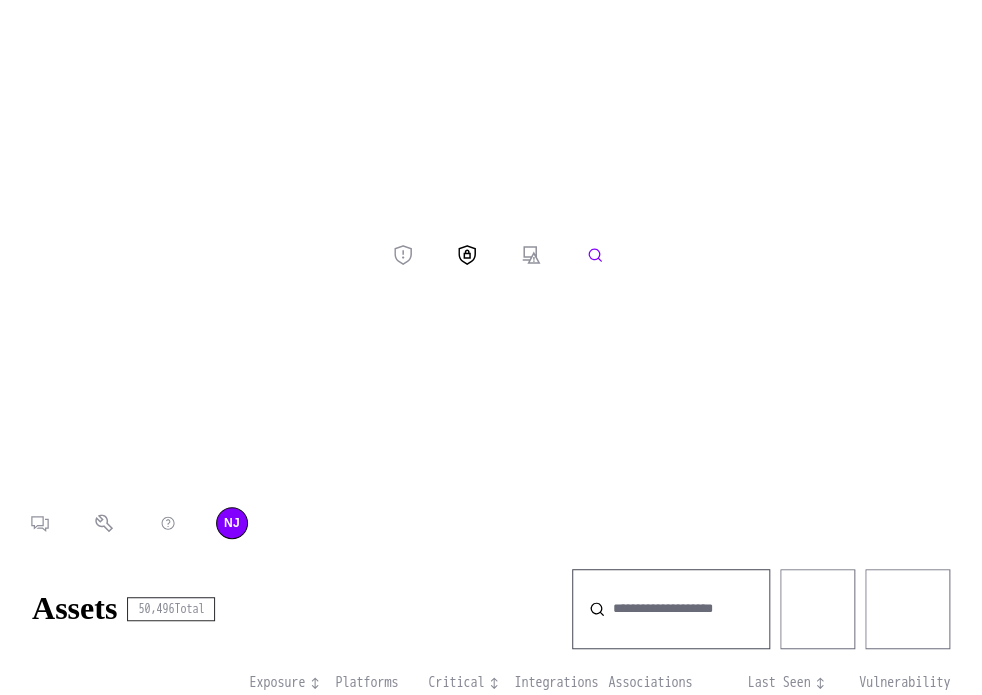 scroll, scrollTop: 10400, scrollLeft: 0, axis: vertical 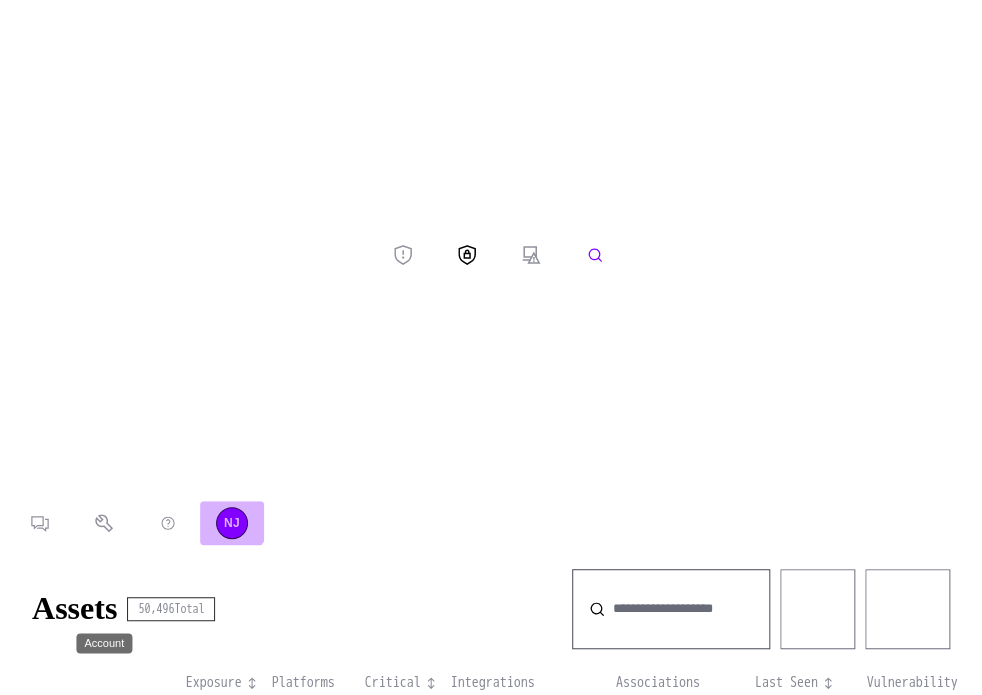 click on "NJ" at bounding box center [232, 523] 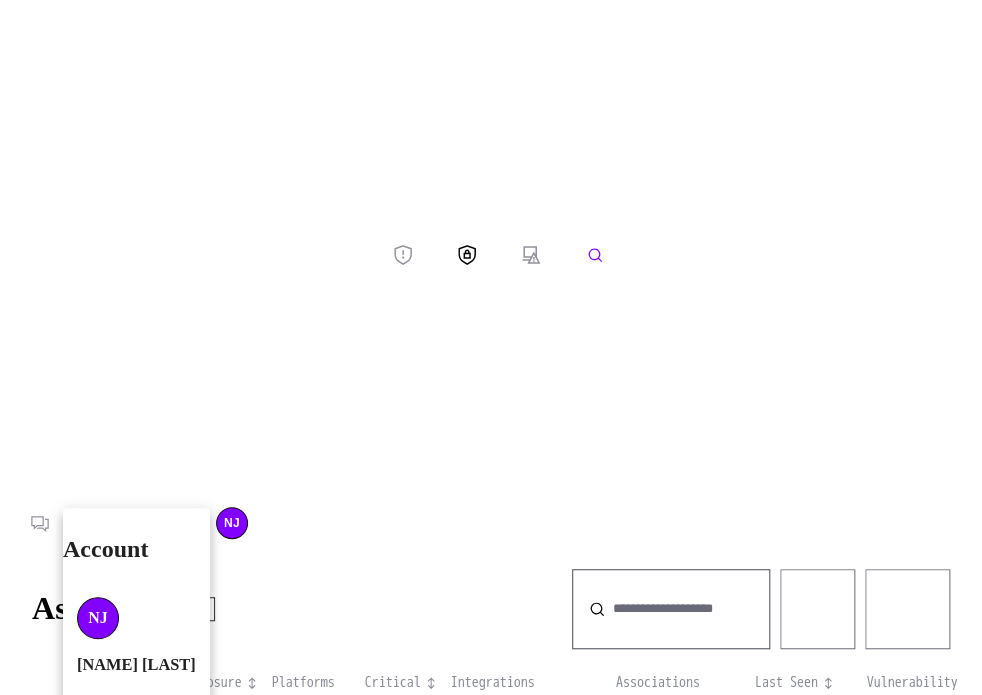 drag, startPoint x: 314, startPoint y: 599, endPoint x: 131, endPoint y: 607, distance: 183.17477 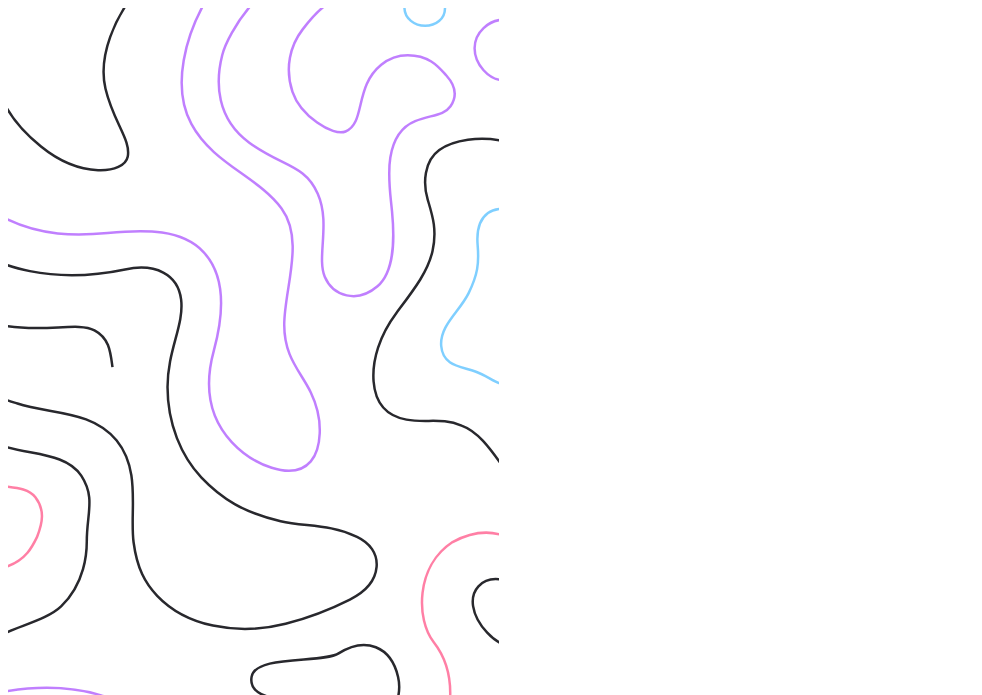 scroll, scrollTop: 0, scrollLeft: 0, axis: both 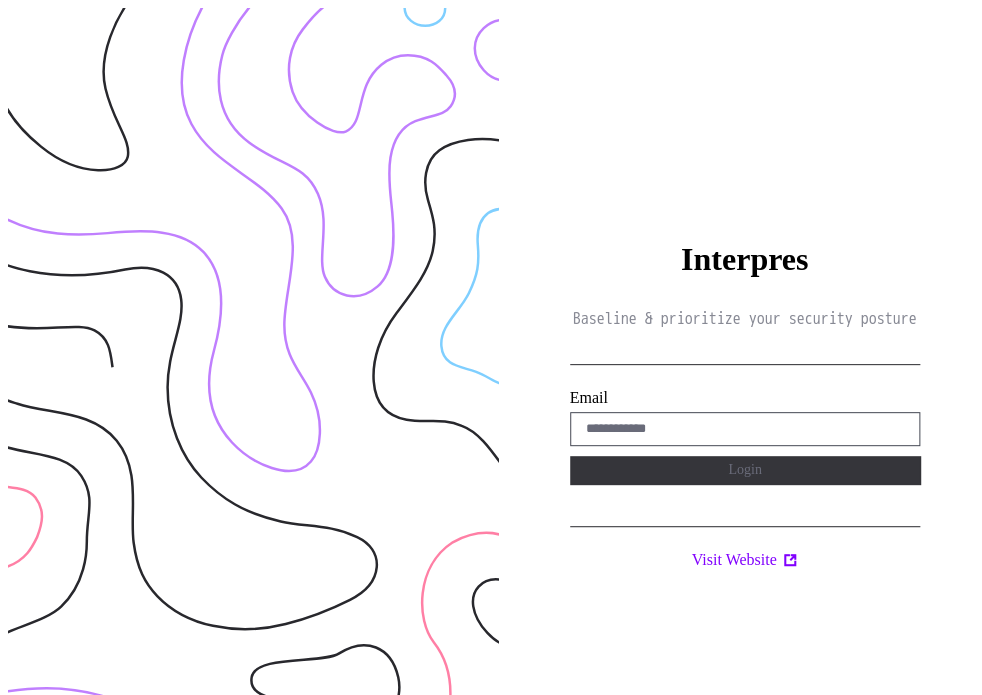 click at bounding box center (745, 429) 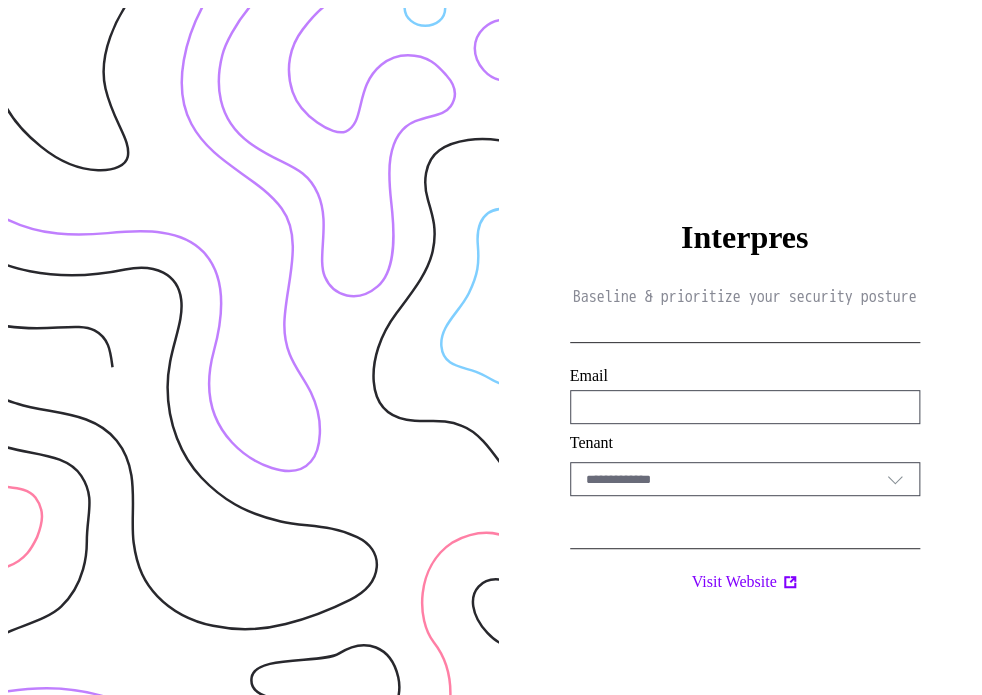click on "Select Tenant" at bounding box center [736, 479] 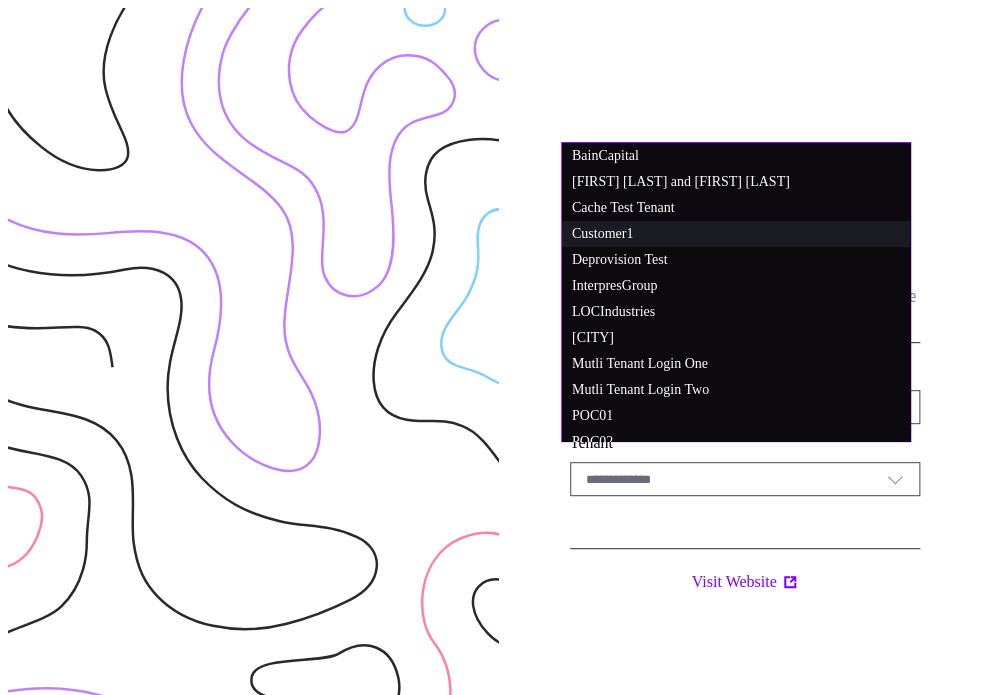 click on "Customer1" at bounding box center [736, 156] 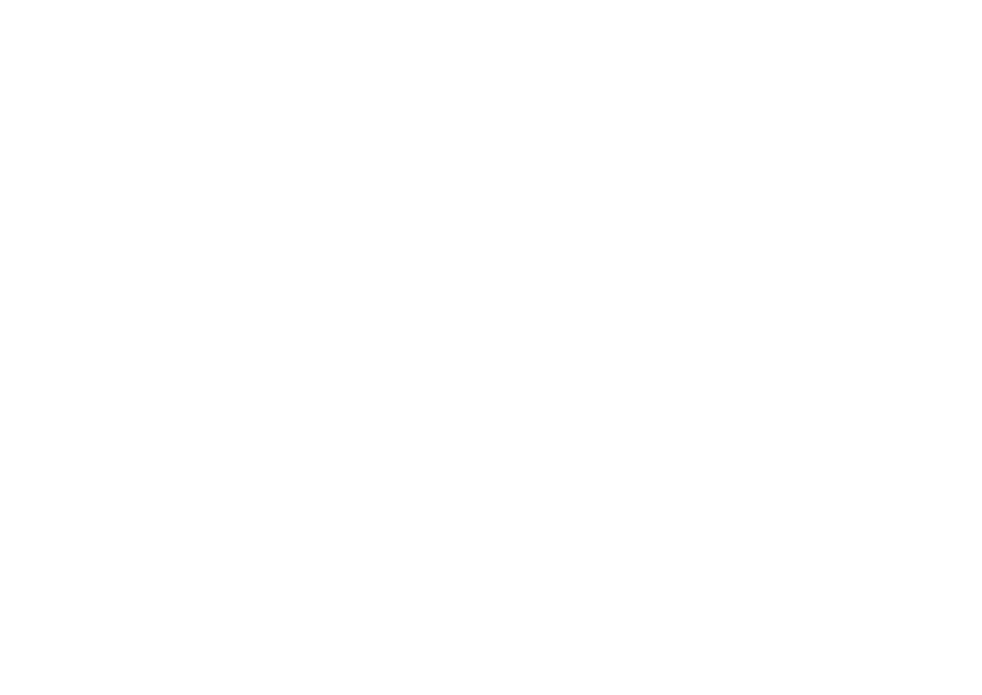 scroll, scrollTop: 0, scrollLeft: 0, axis: both 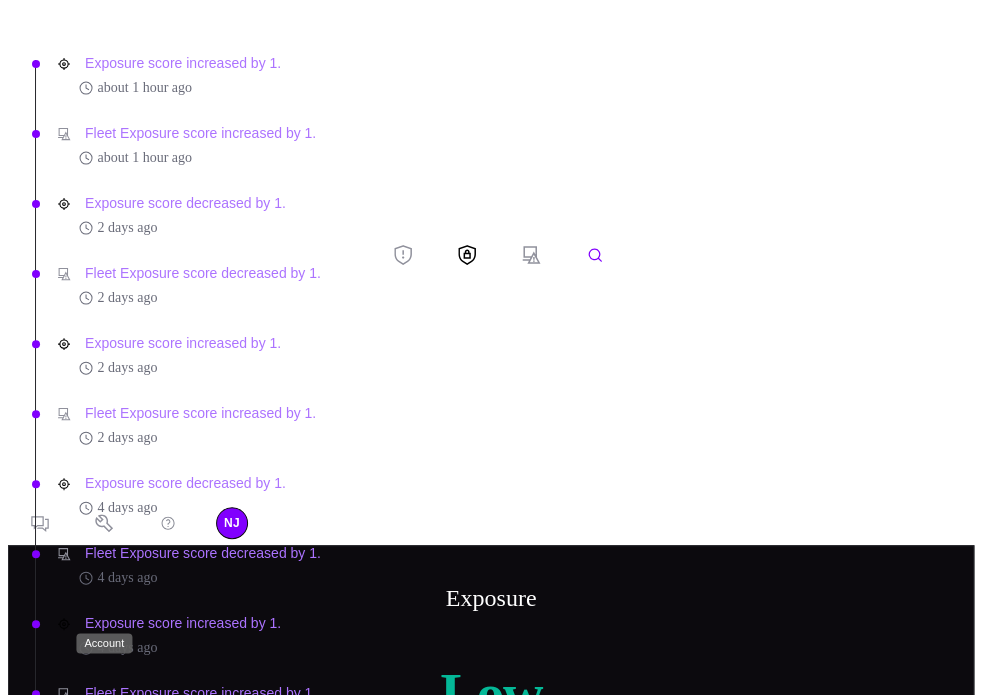 click on "NJ" at bounding box center [232, 523] 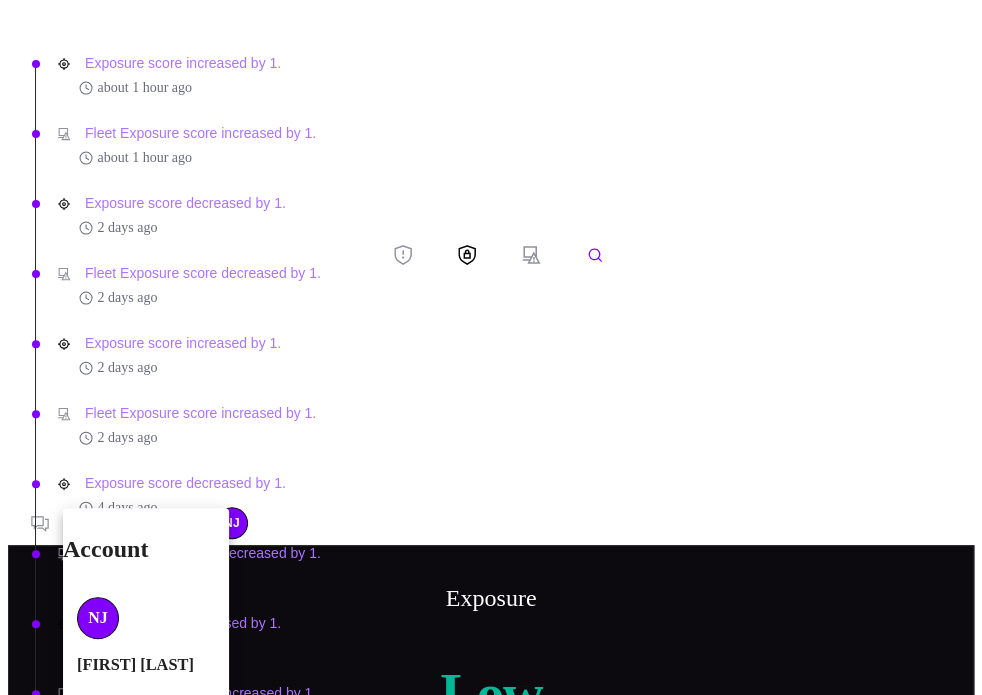 click on "Log Out" at bounding box center [130, 755] 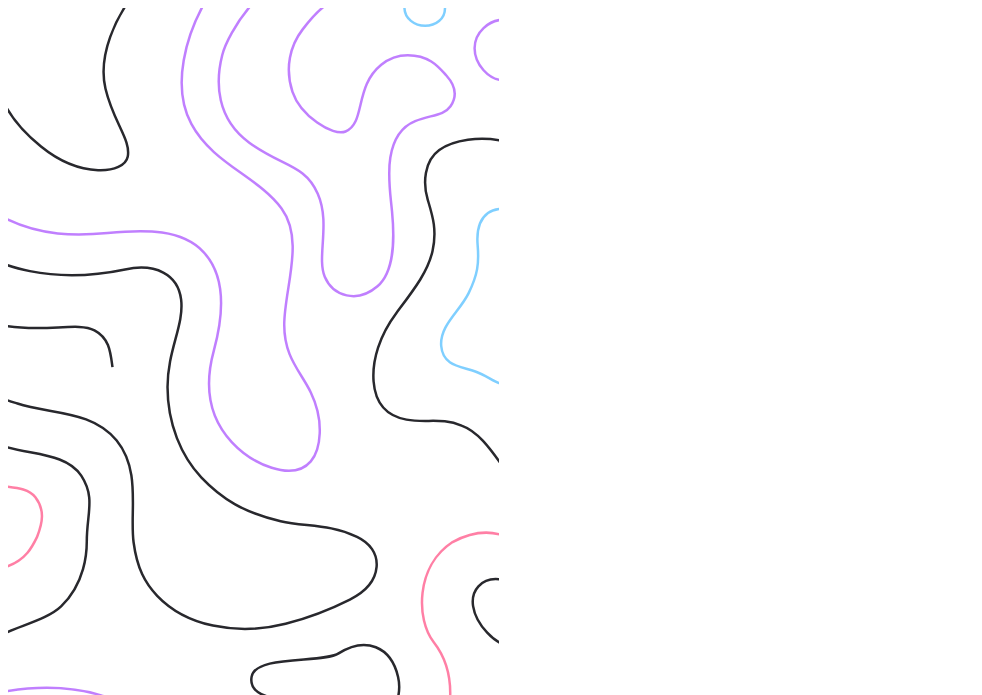 scroll, scrollTop: 0, scrollLeft: 0, axis: both 